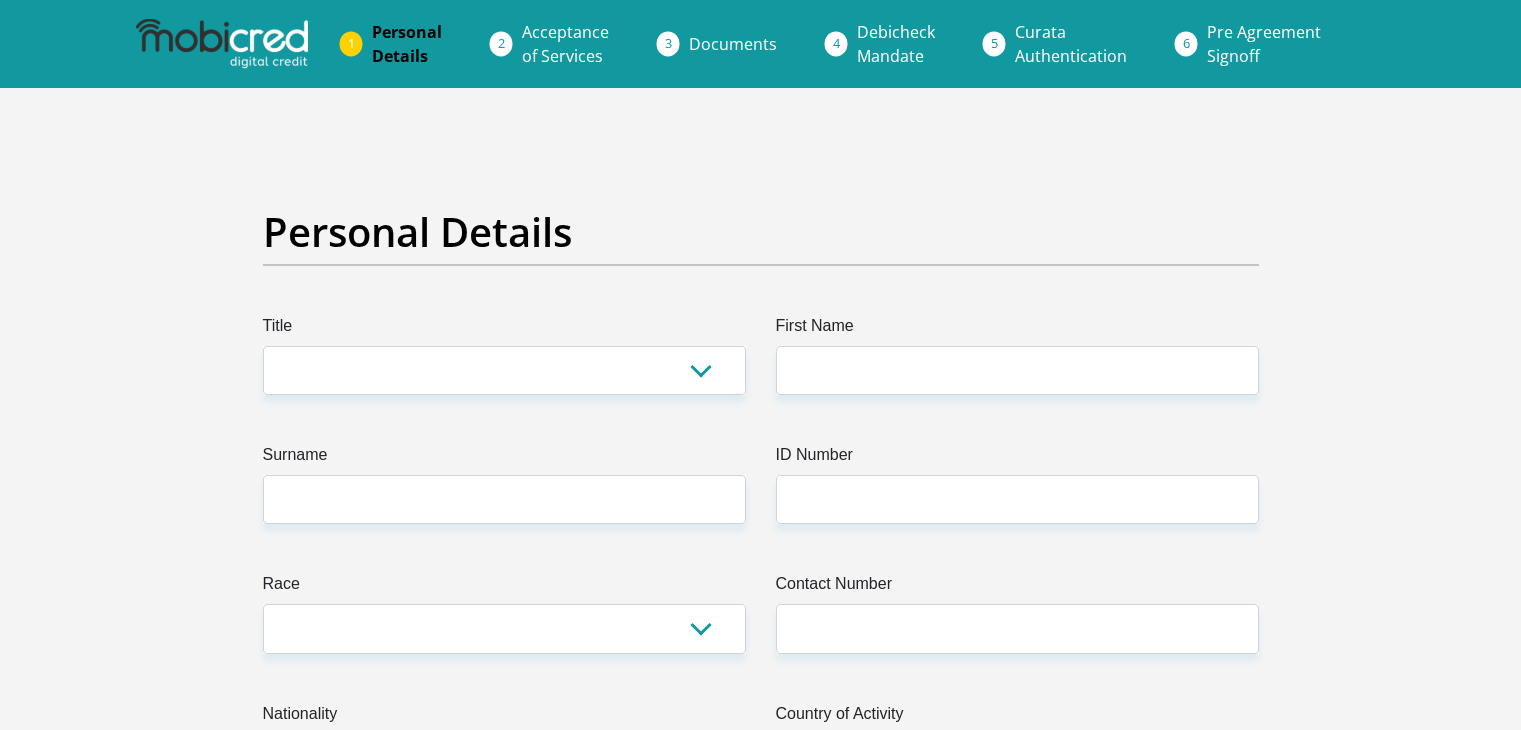 scroll, scrollTop: 0, scrollLeft: 0, axis: both 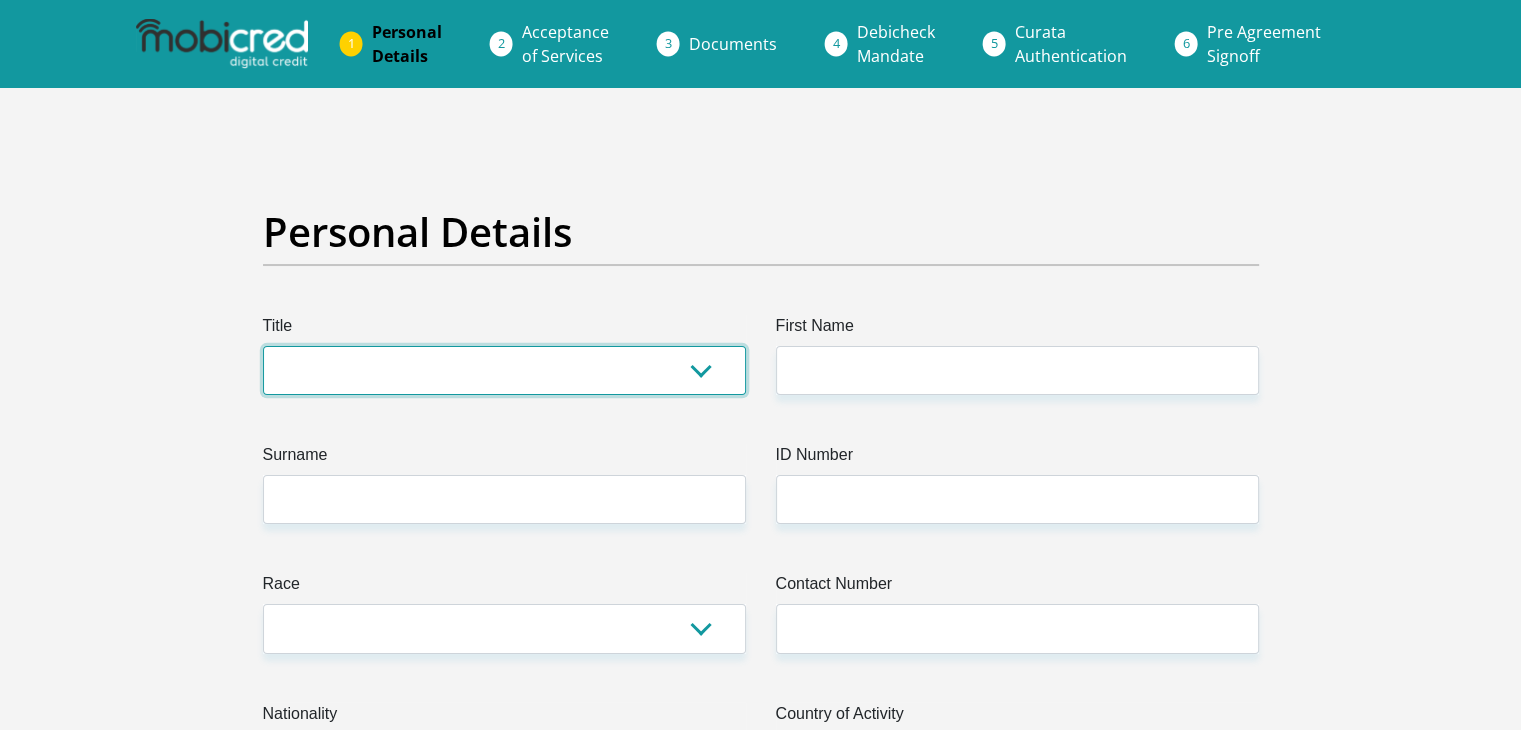 click on "Mr
Ms
Mrs
Dr
Other" at bounding box center (504, 370) 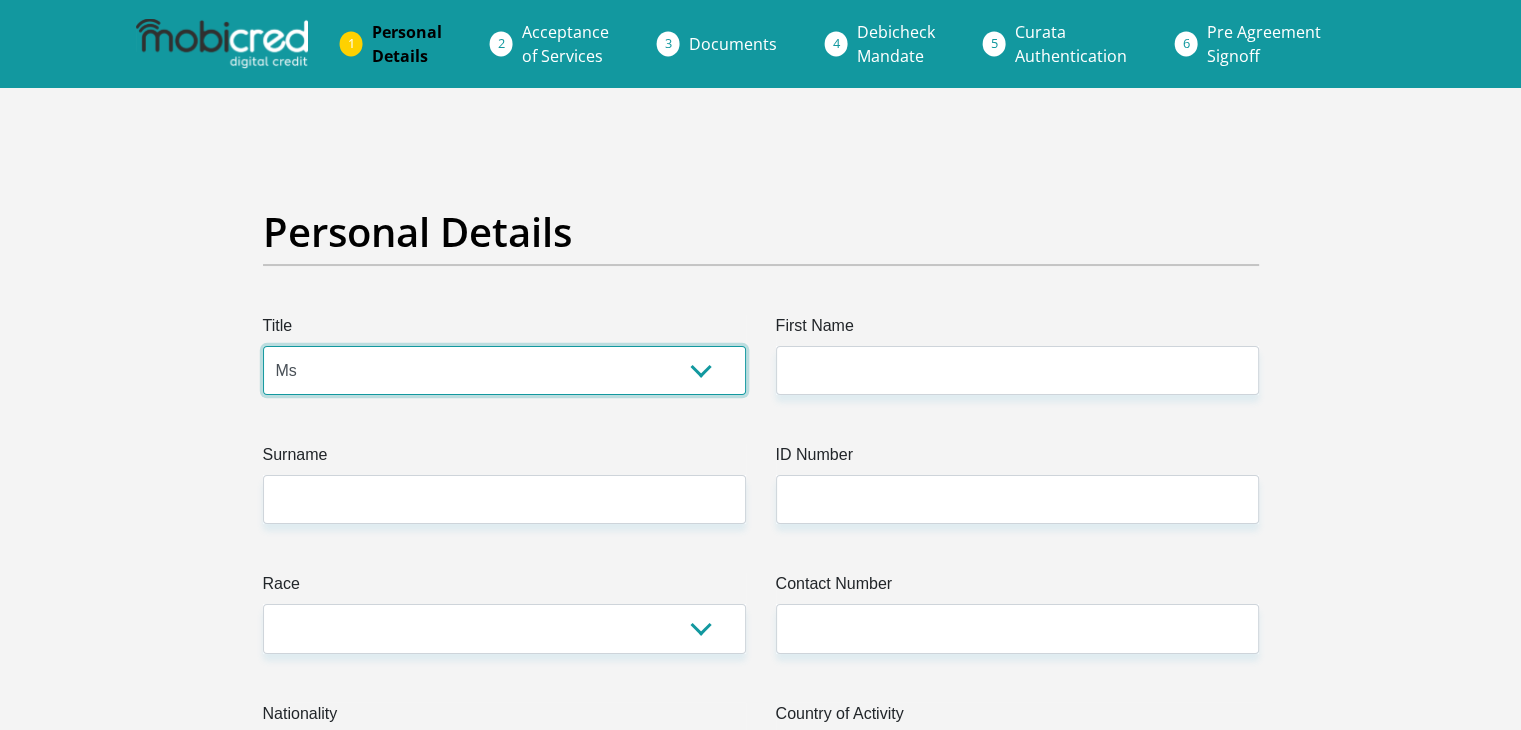 click on "Mr
Ms
Mrs
Dr
Other" at bounding box center [504, 370] 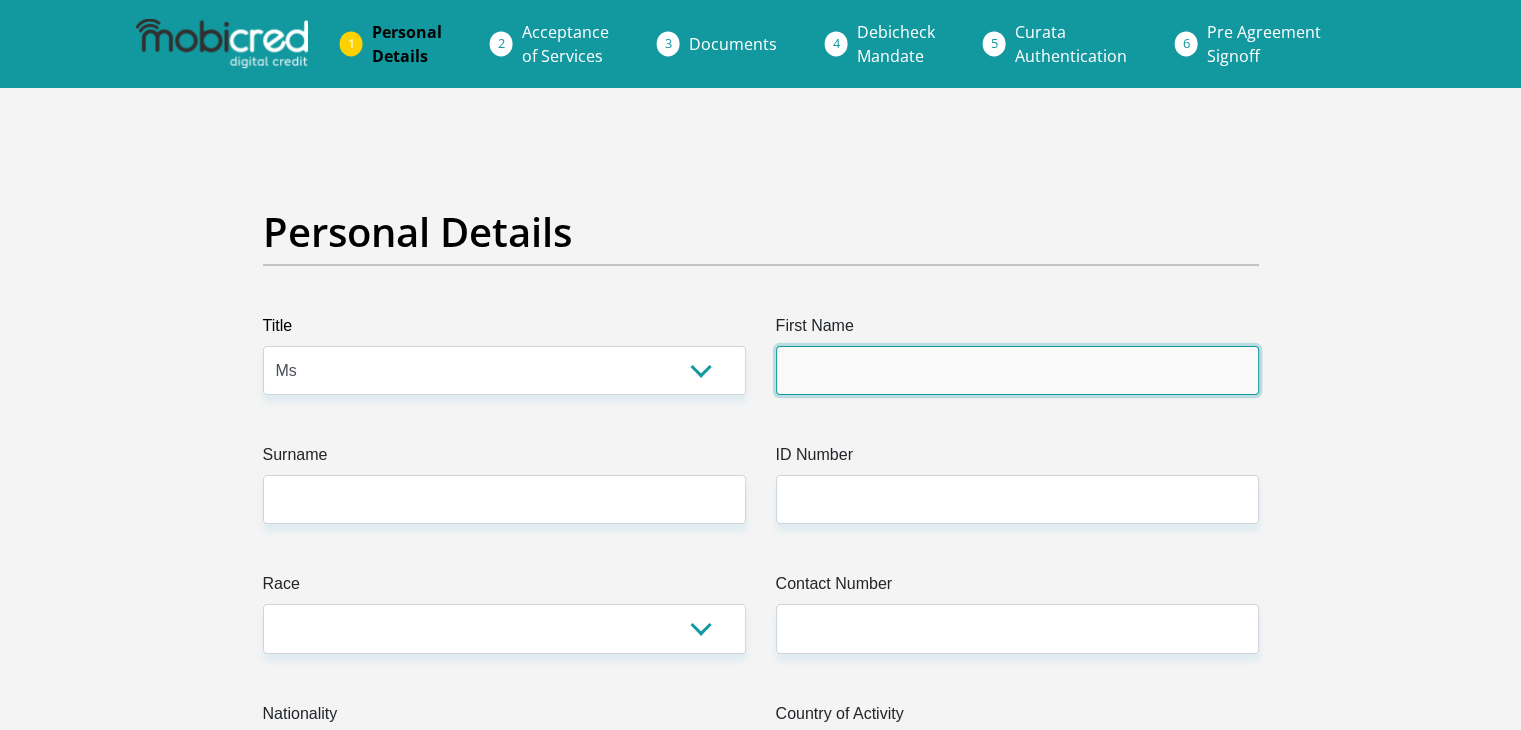 click on "First Name" at bounding box center (1017, 370) 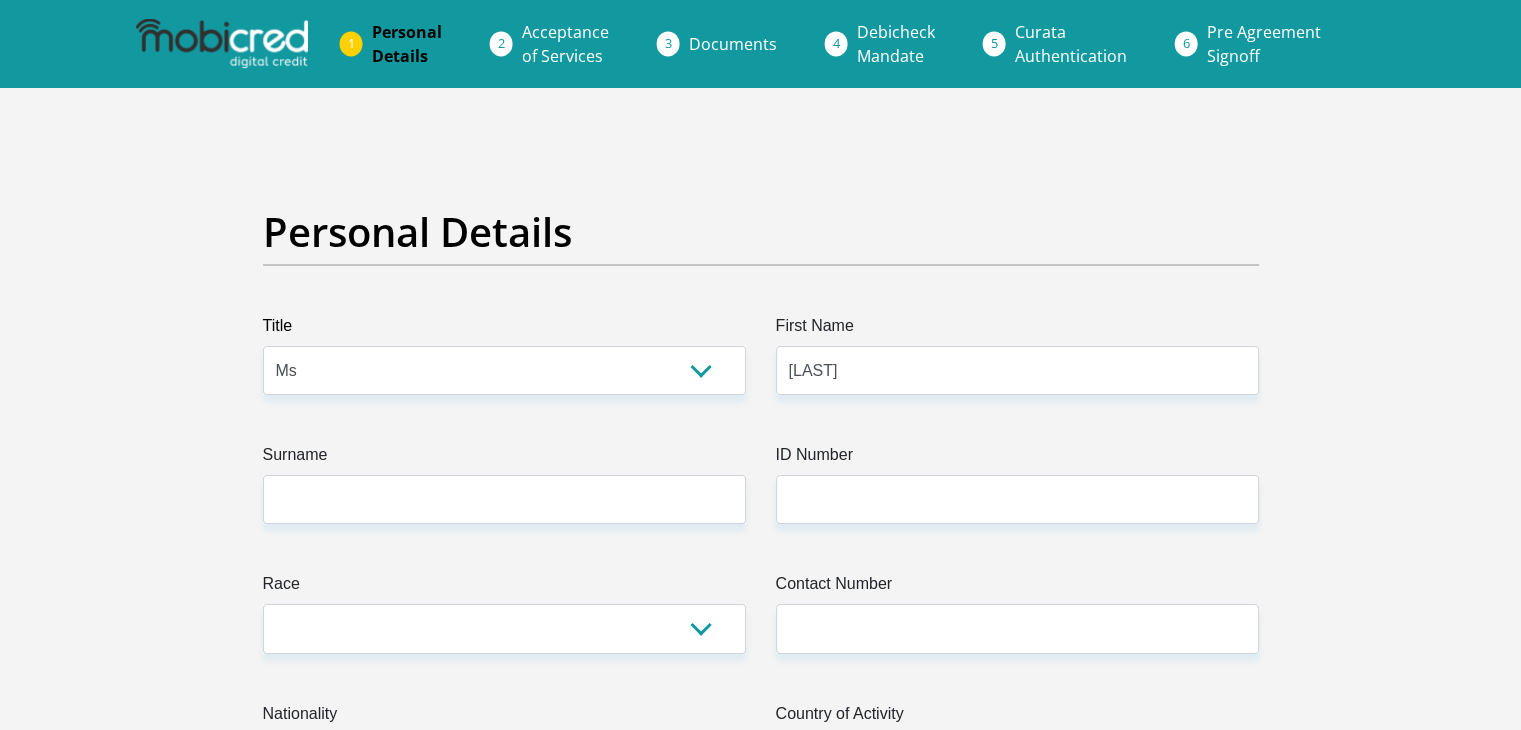 type on "[LAST]" 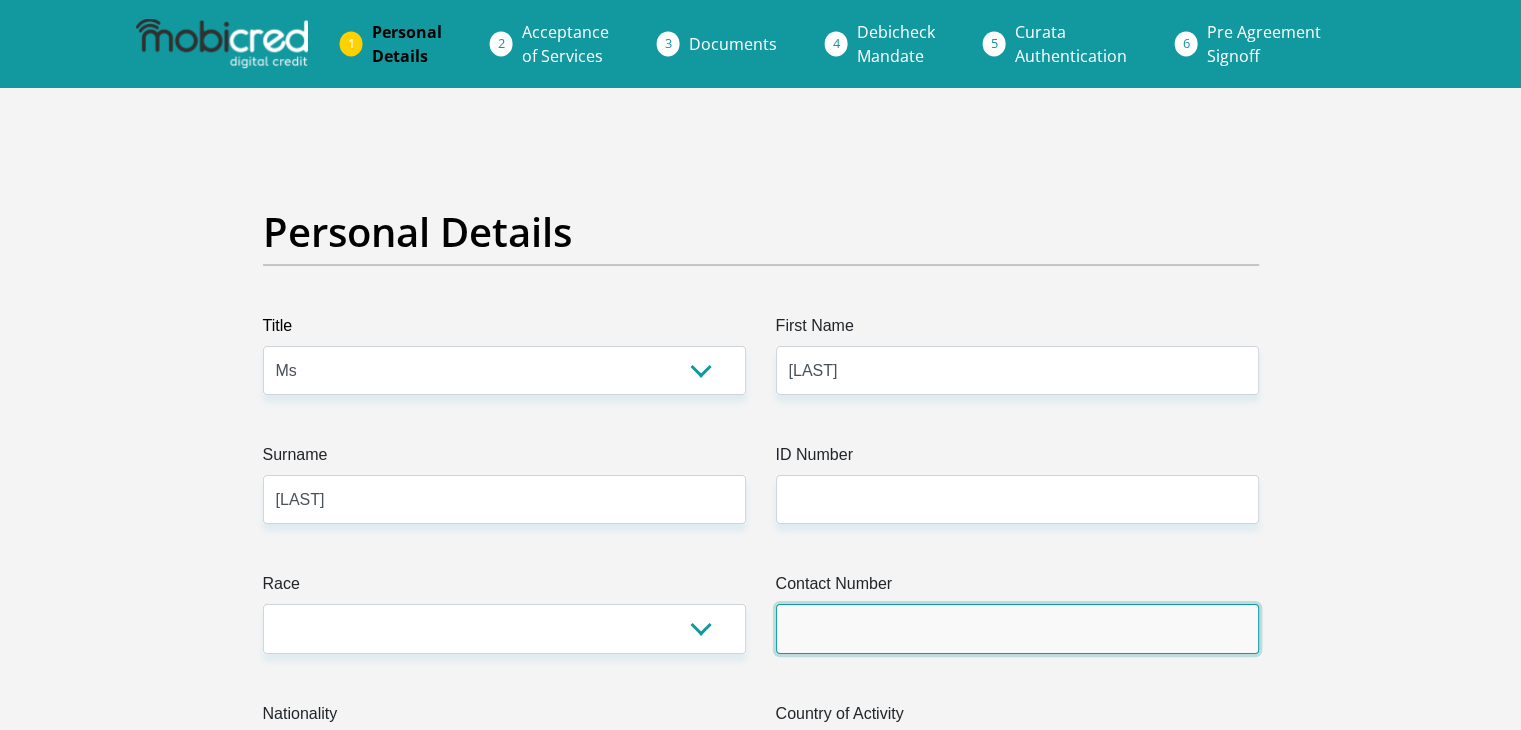type on "[PHONE]" 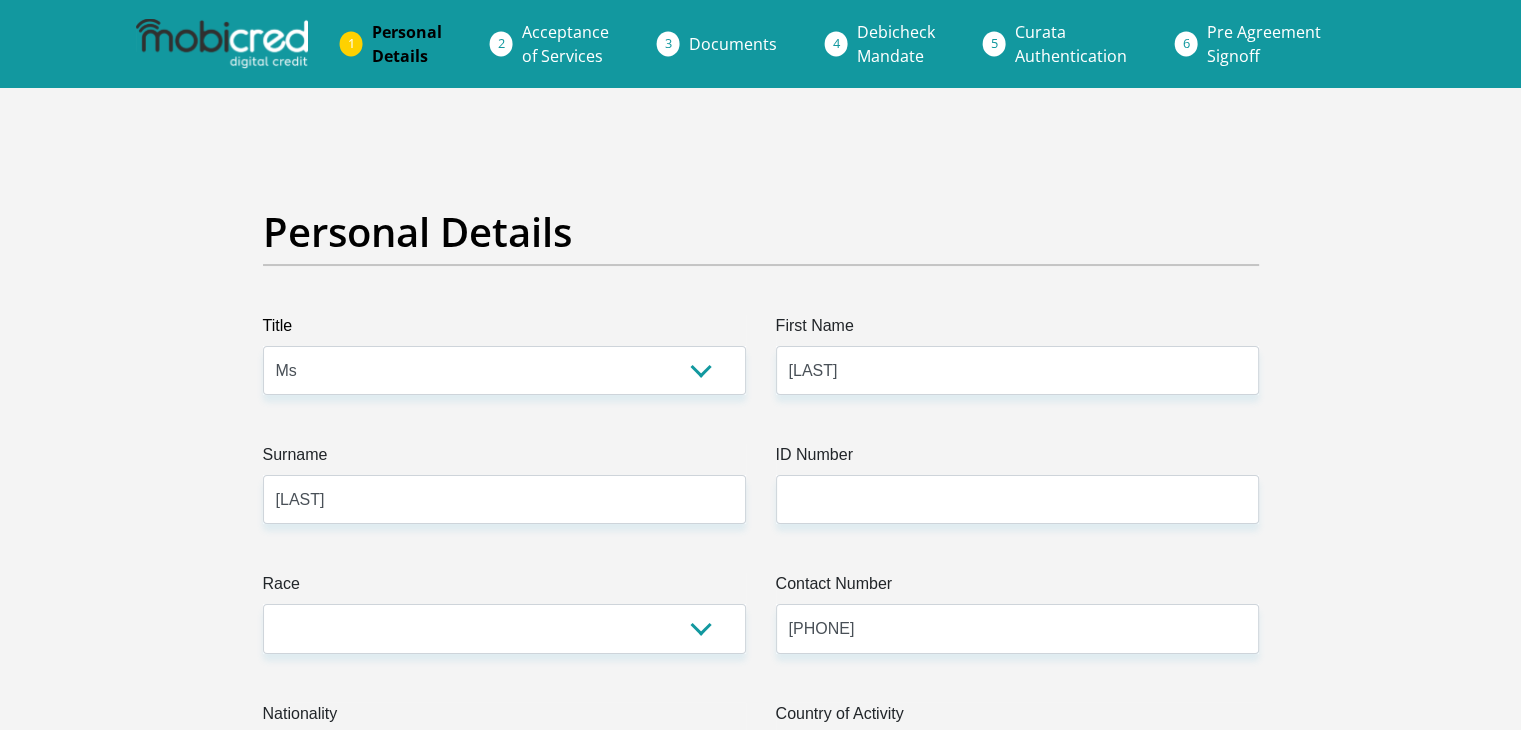 select on "ZAF" 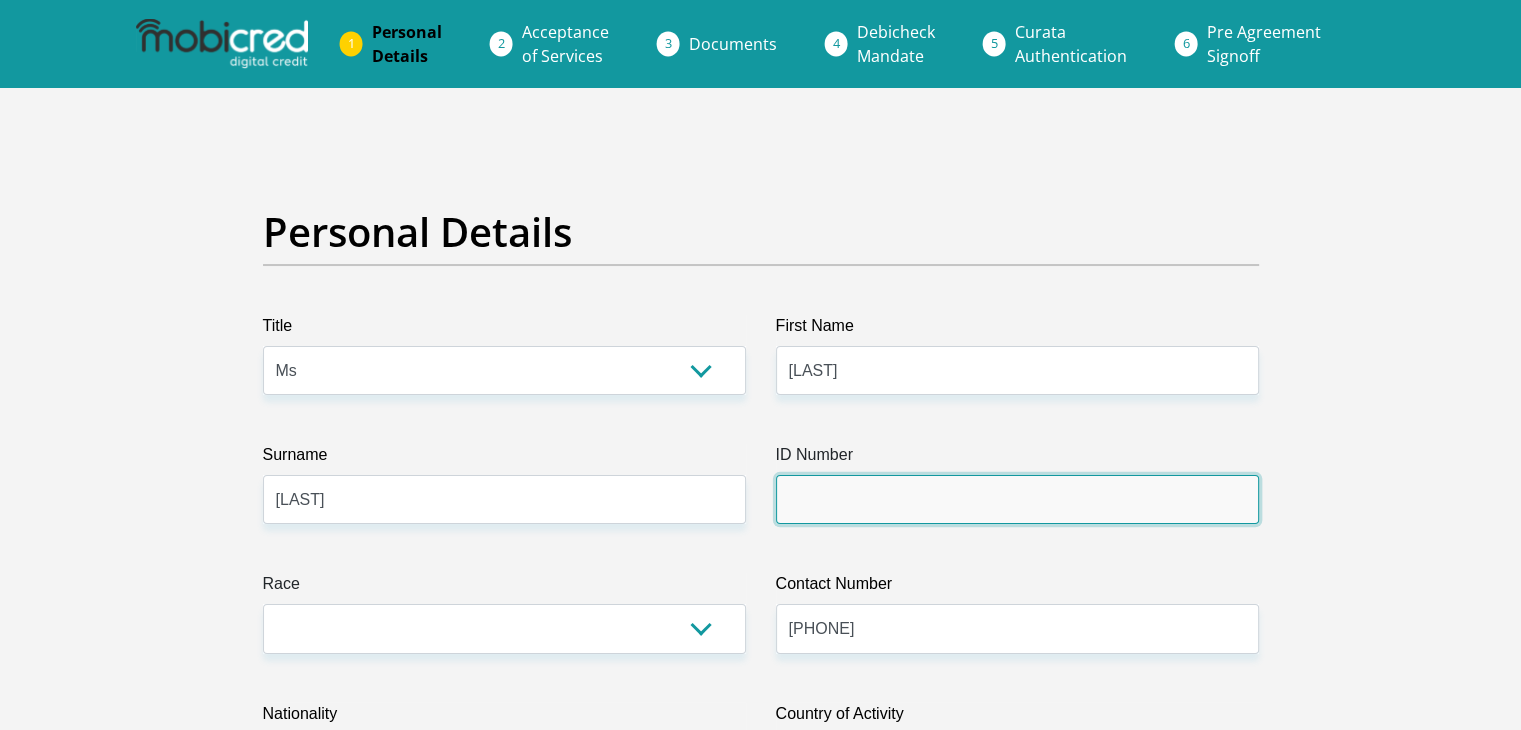 click on "ID Number" at bounding box center [1017, 499] 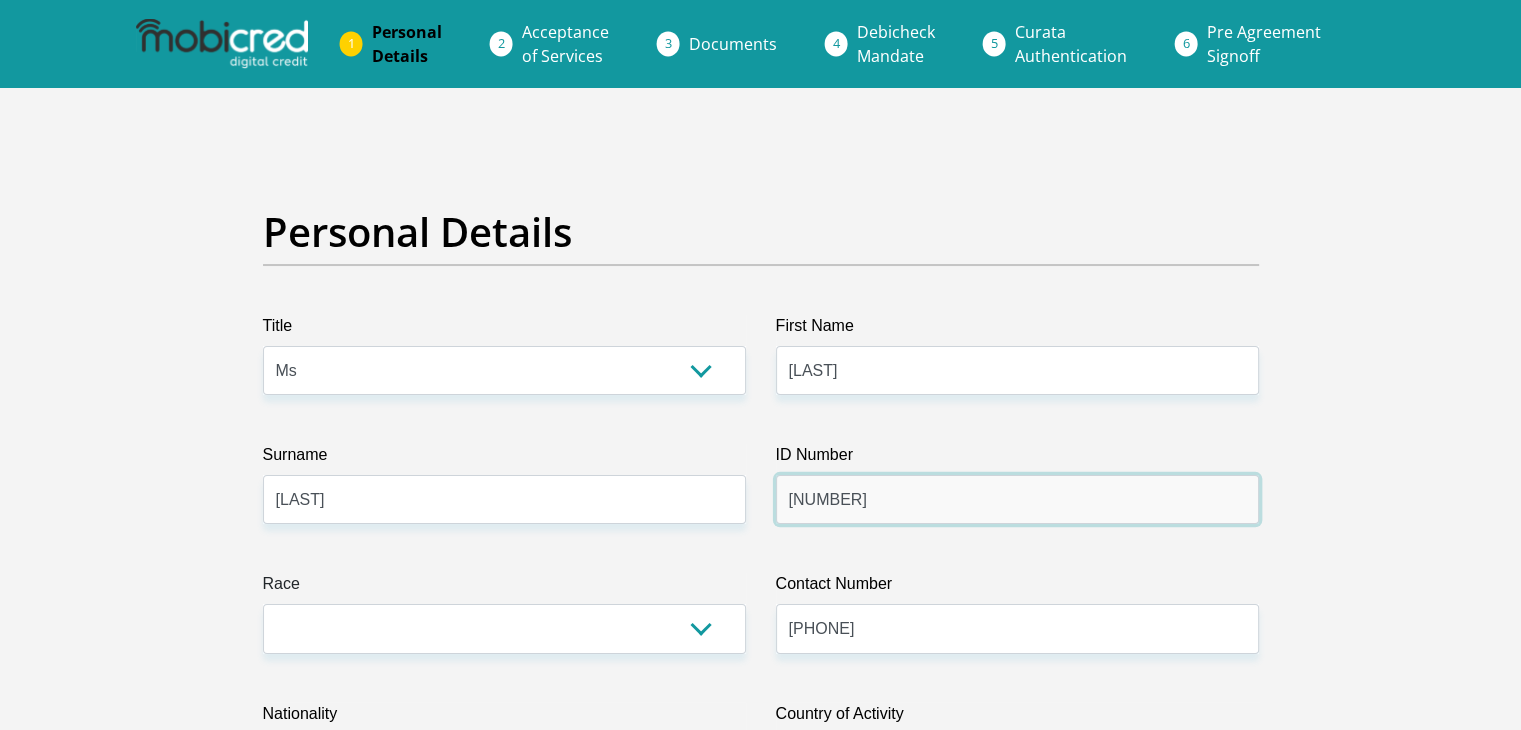 type on "[NUMBER]" 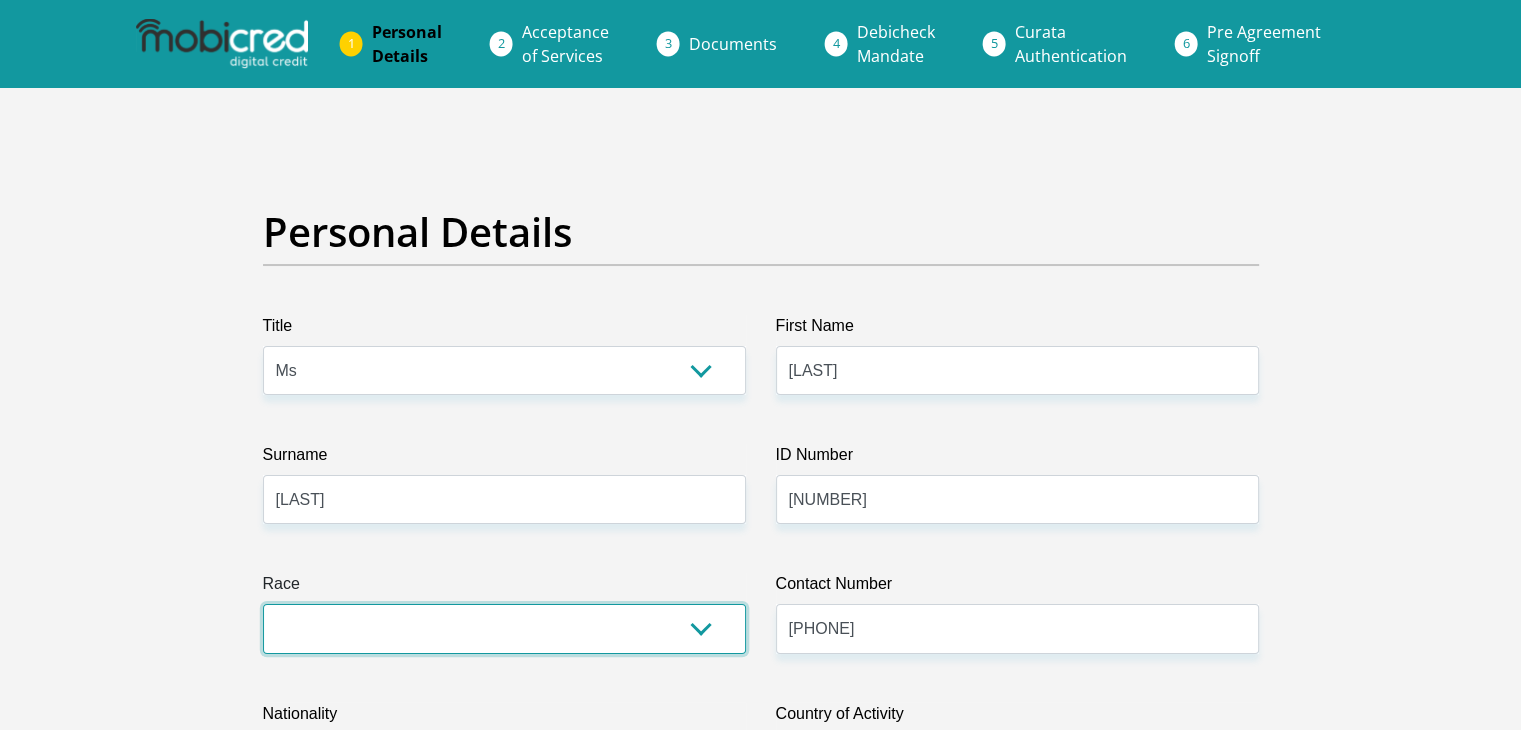 click on "Black
Coloured
Indian
White
Other" at bounding box center (504, 628) 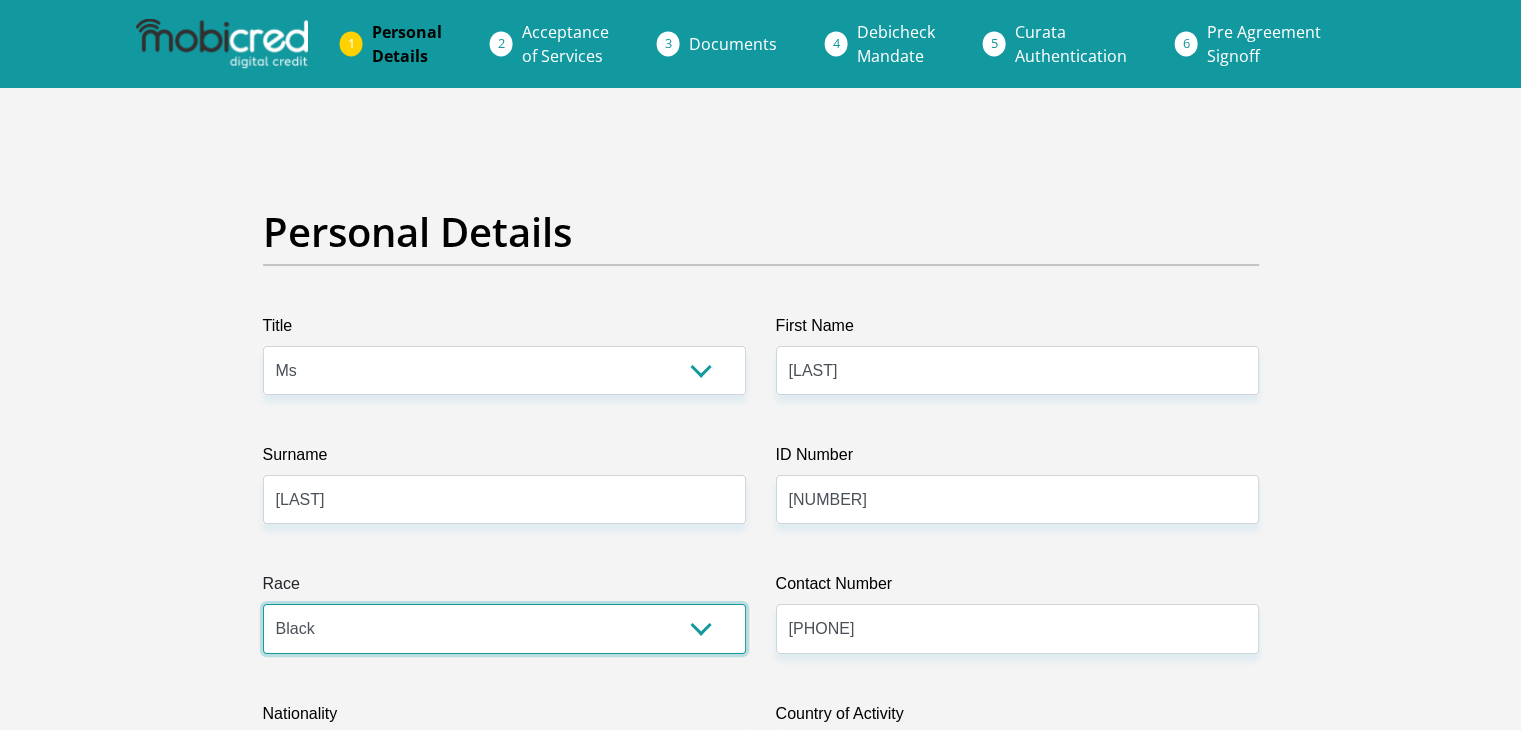 click on "Black
Coloured
Indian
White
Other" at bounding box center [504, 628] 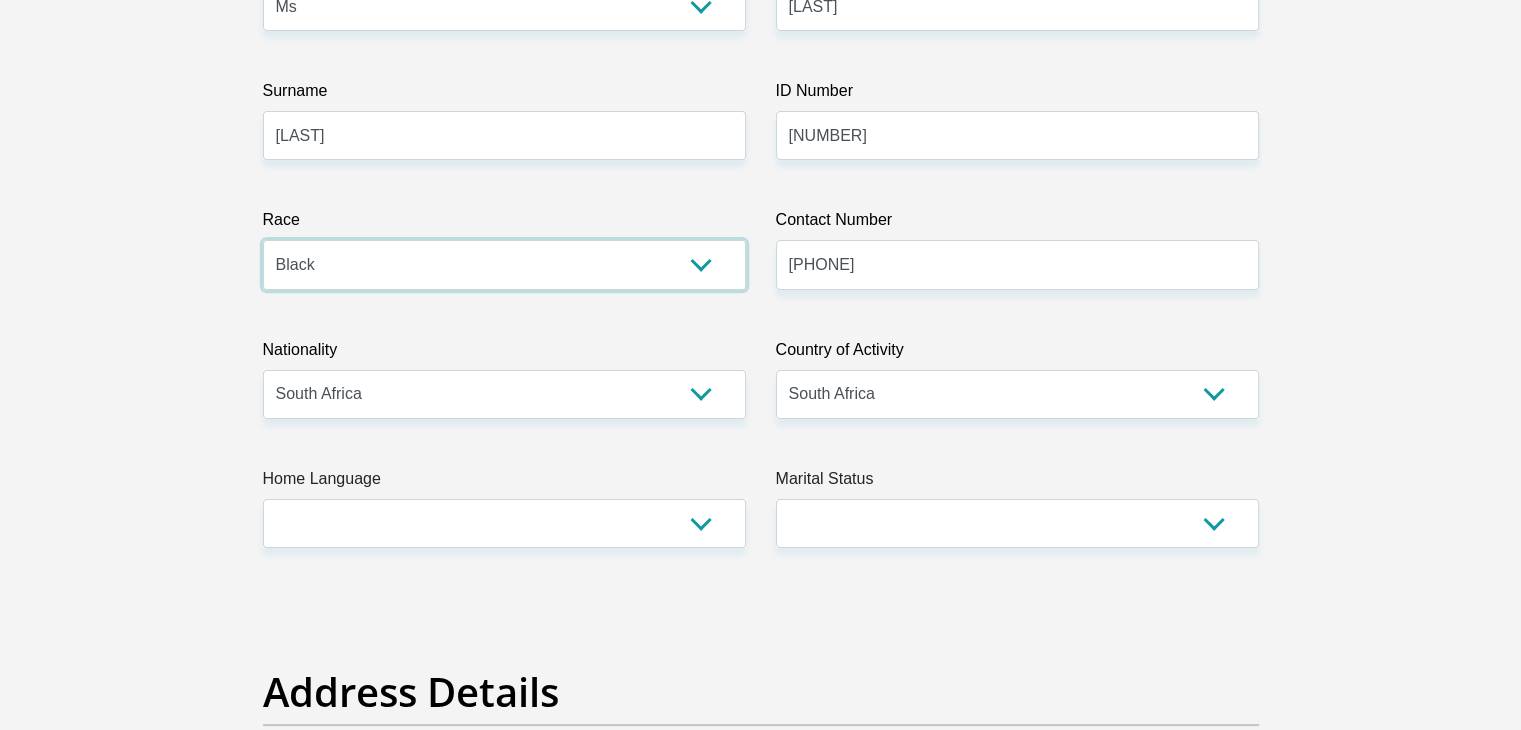 scroll, scrollTop: 368, scrollLeft: 0, axis: vertical 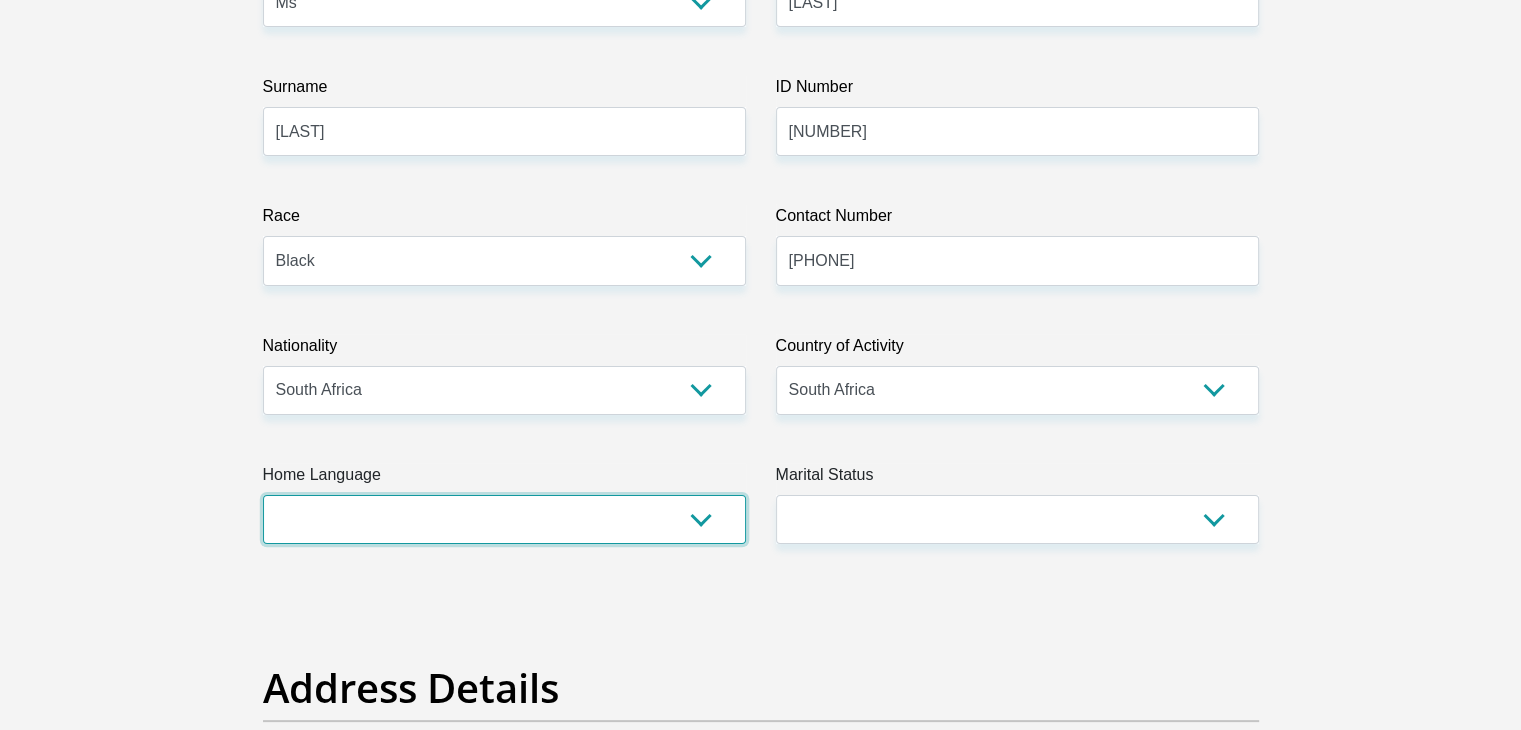 click on "Afrikaans
English
Sepedi
South Ndebele
Southern Sotho
Swati
Tsonga
Tswana
Venda
Xhosa
Zulu
Other" at bounding box center [504, 519] 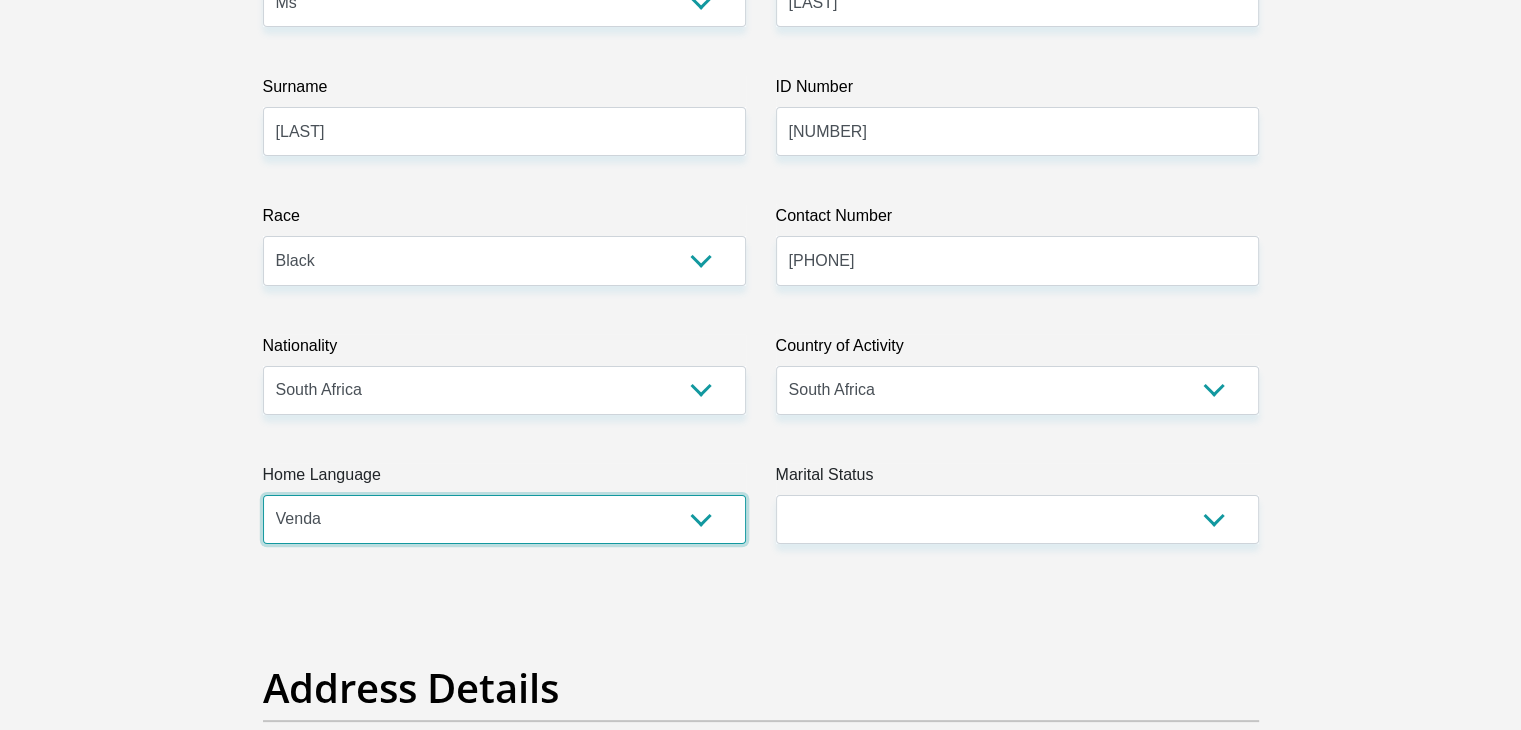 click on "Afrikaans
English
Sepedi
South Ndebele
Southern Sotho
Swati
Tsonga
Tswana
Venda
Xhosa
Zulu
Other" at bounding box center [504, 519] 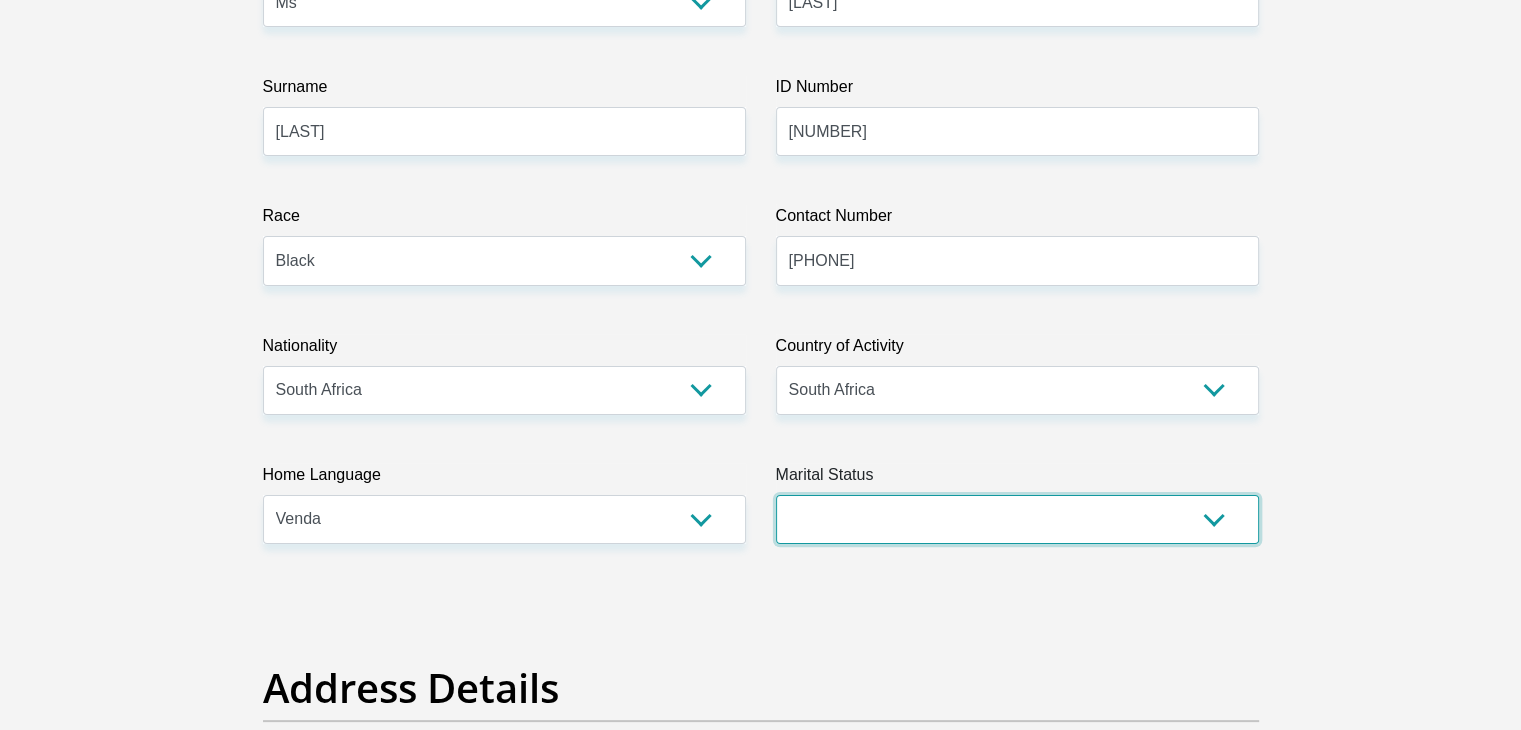 click on "Married ANC
Single
Divorced
Widowed
Married COP or Customary Law" at bounding box center [1017, 519] 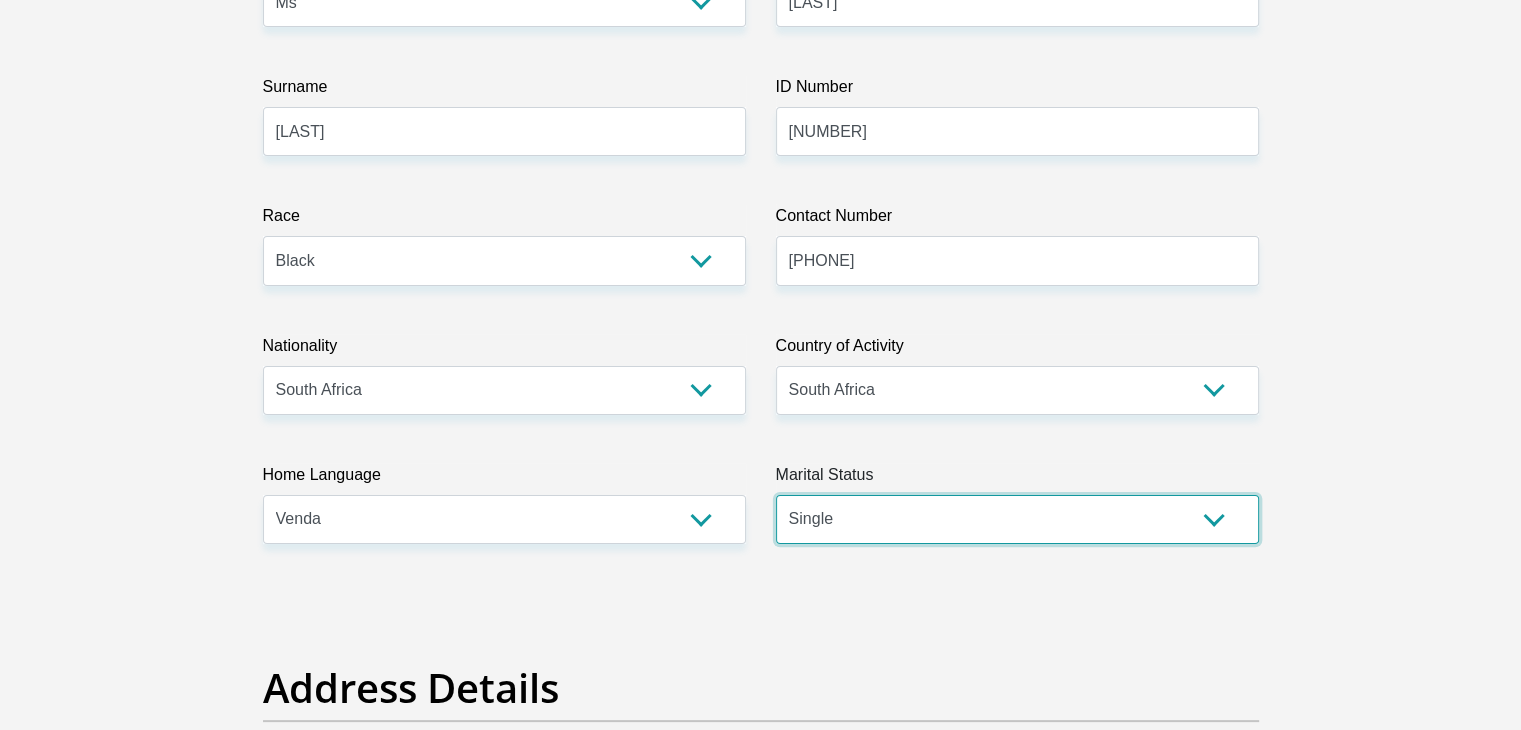 click on "Married ANC
Single
Divorced
Widowed
Married COP or Customary Law" at bounding box center [1017, 519] 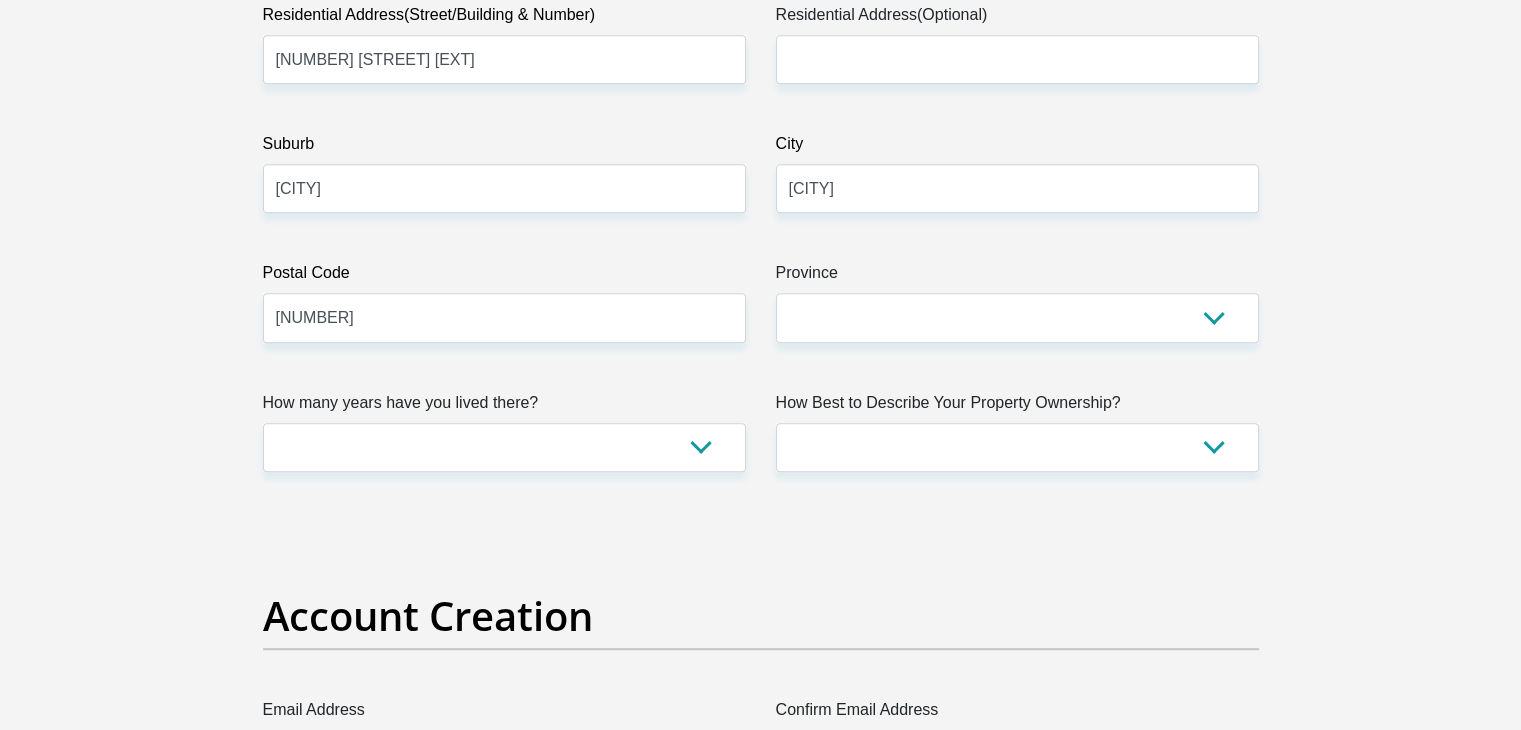 scroll, scrollTop: 1136, scrollLeft: 0, axis: vertical 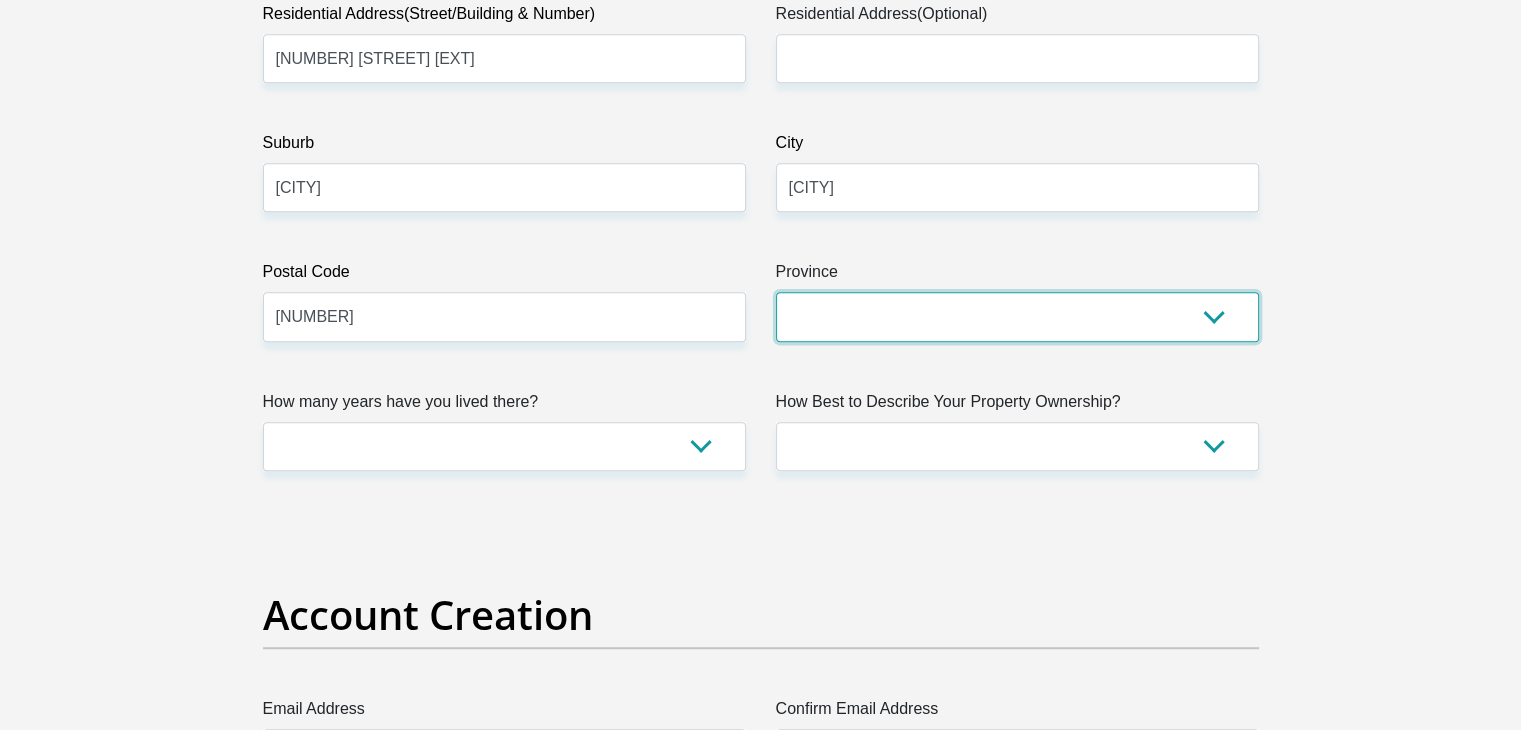 click on "Eastern Cape
Free State
Gauteng
KwaZulu-Natal
Limpopo
Mpumalanga
Northern Cape
North West
Western Cape" at bounding box center (1017, 316) 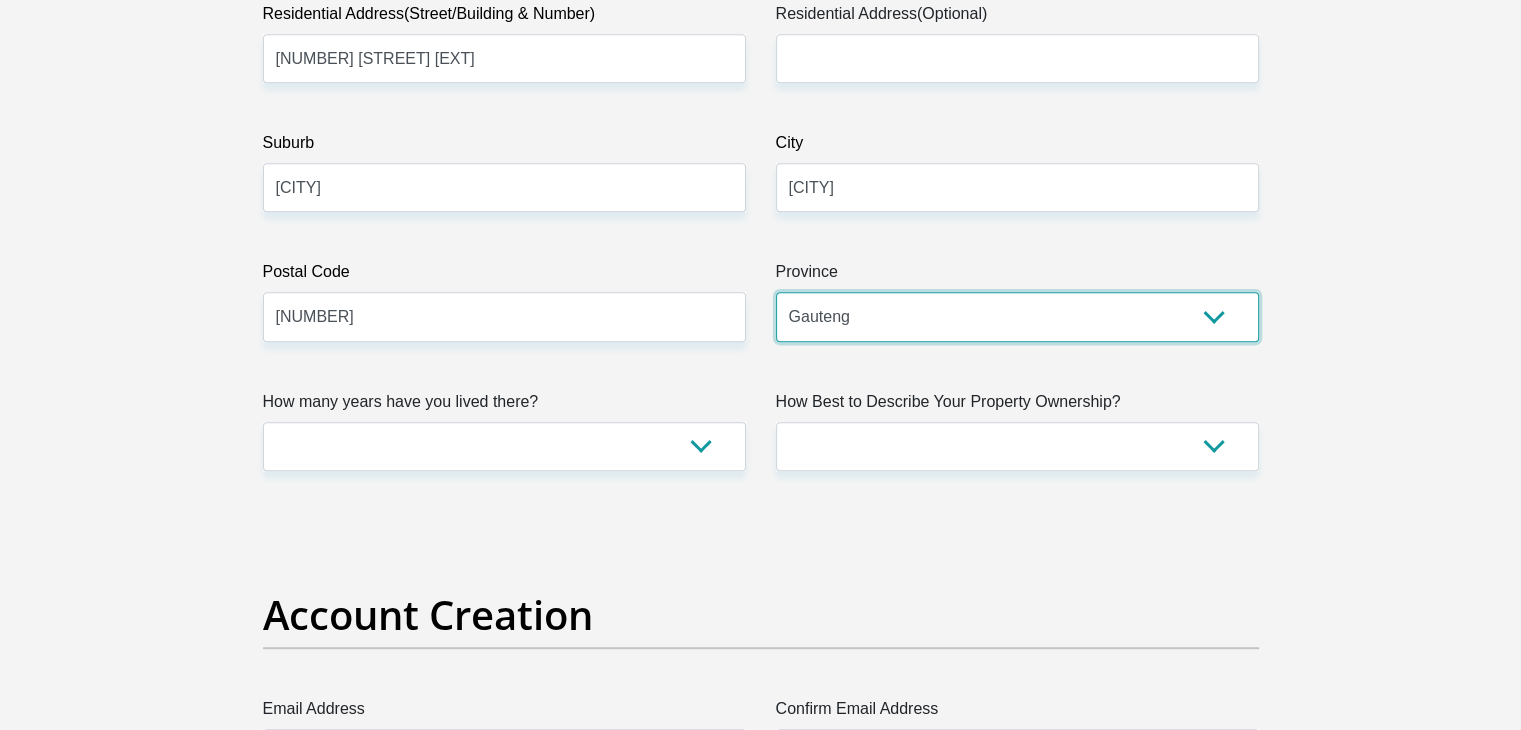click on "Eastern Cape
Free State
Gauteng
KwaZulu-Natal
Limpopo
Mpumalanga
Northern Cape
North West
Western Cape" at bounding box center (1017, 316) 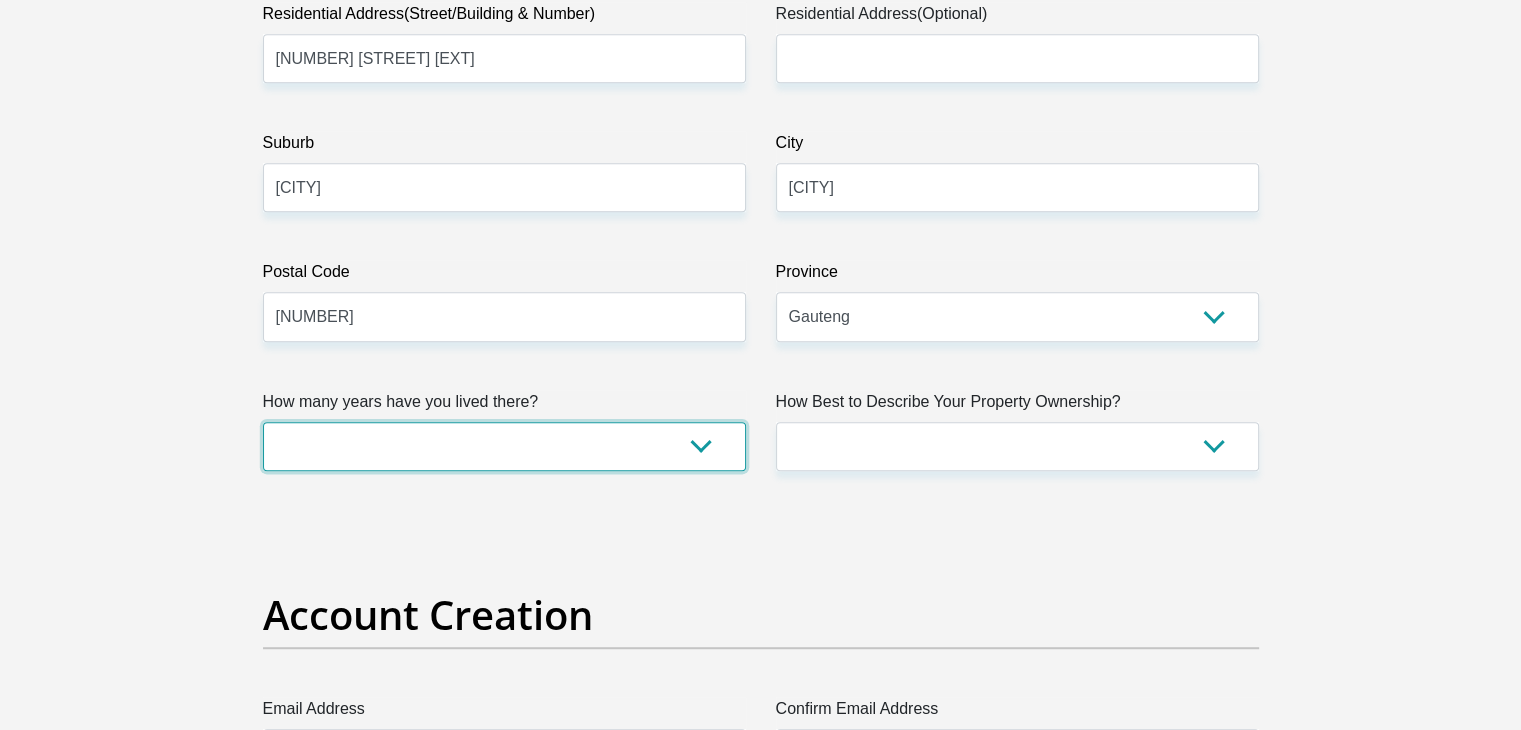 click on "less than 1 year
1-3 years
3-5 years
5+ years" at bounding box center (504, 446) 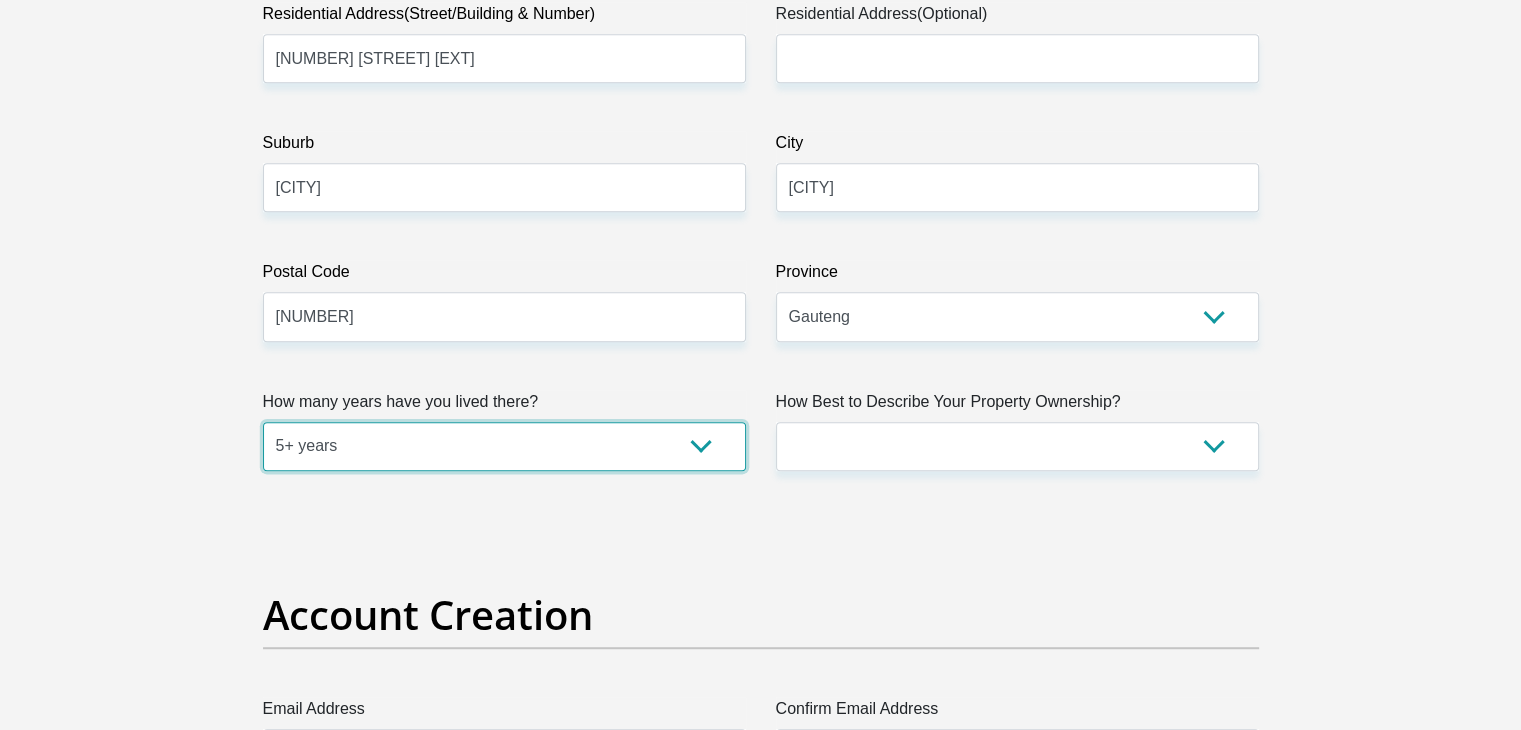click on "less than 1 year
1-3 years
3-5 years
5+ years" at bounding box center [504, 446] 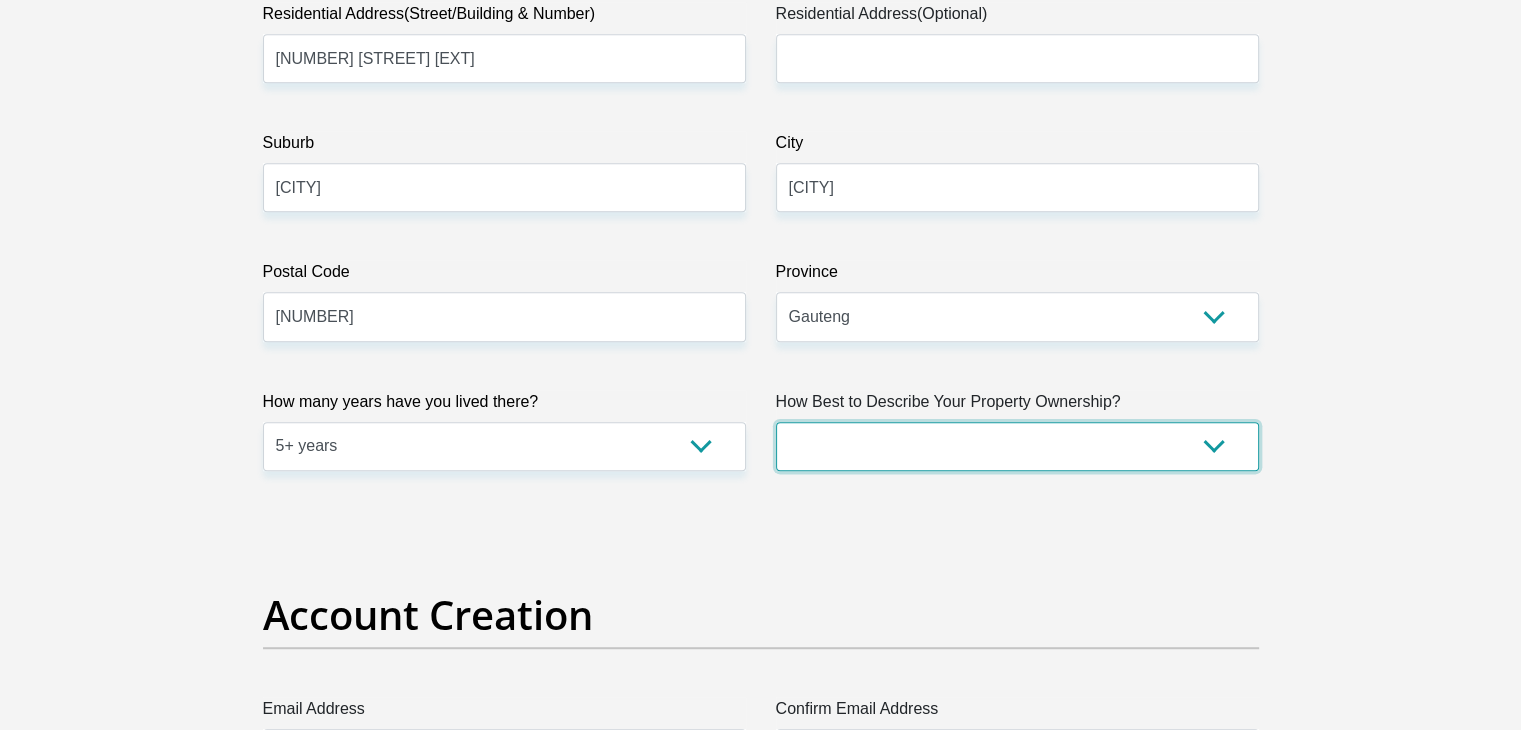click on "Owned
Rented
Family Owned
Company Dwelling" at bounding box center (1017, 446) 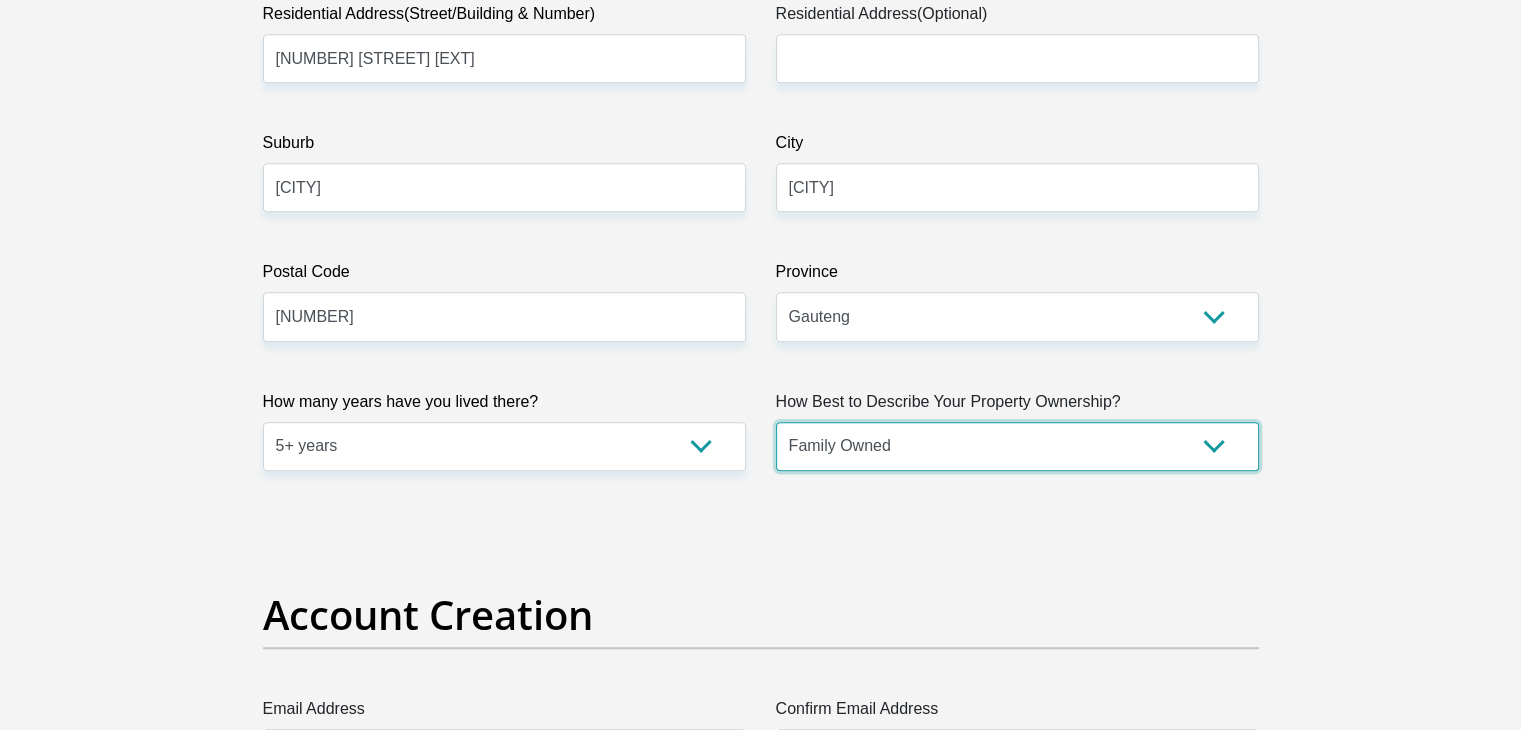 click on "Owned
Rented
Family Owned
Company Dwelling" at bounding box center (1017, 446) 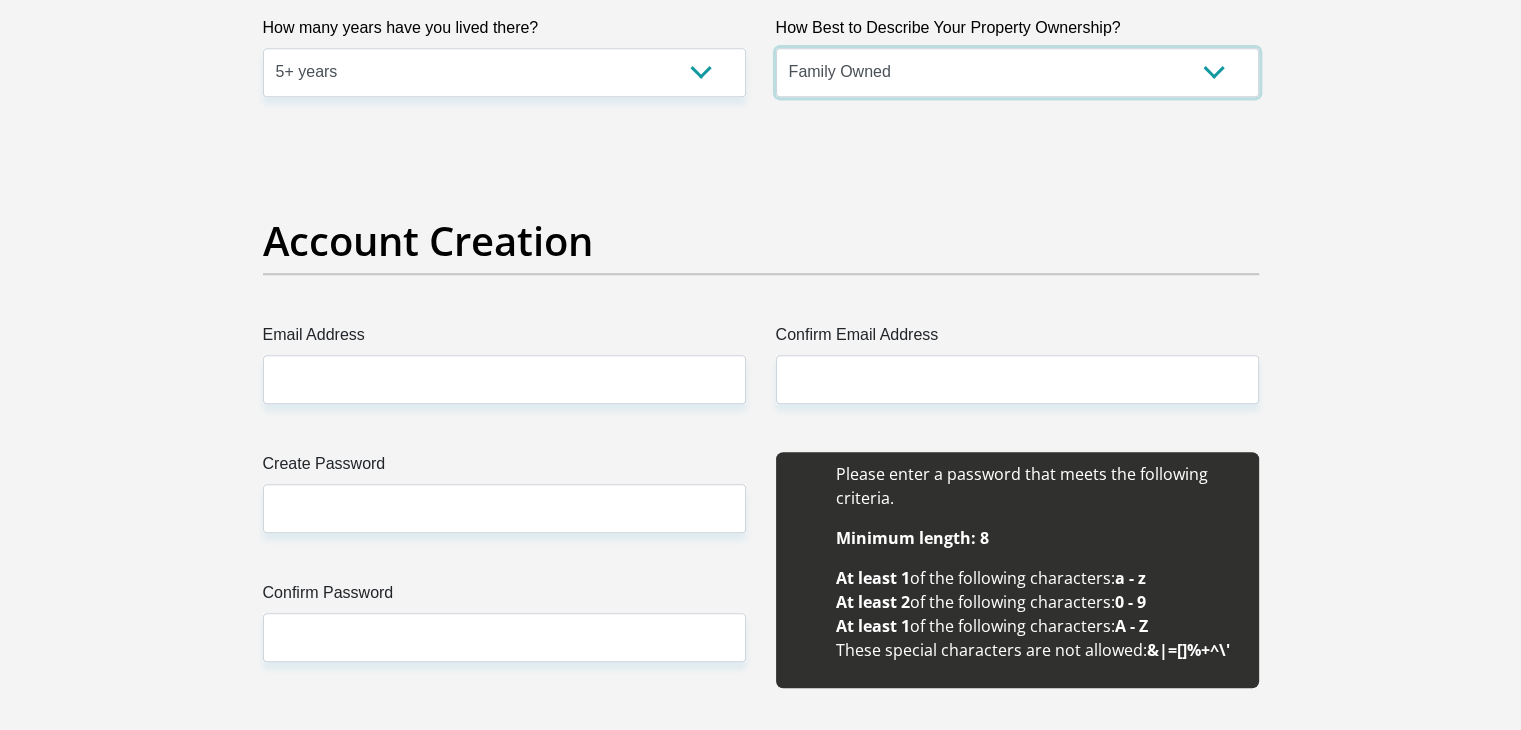 scroll, scrollTop: 1516, scrollLeft: 0, axis: vertical 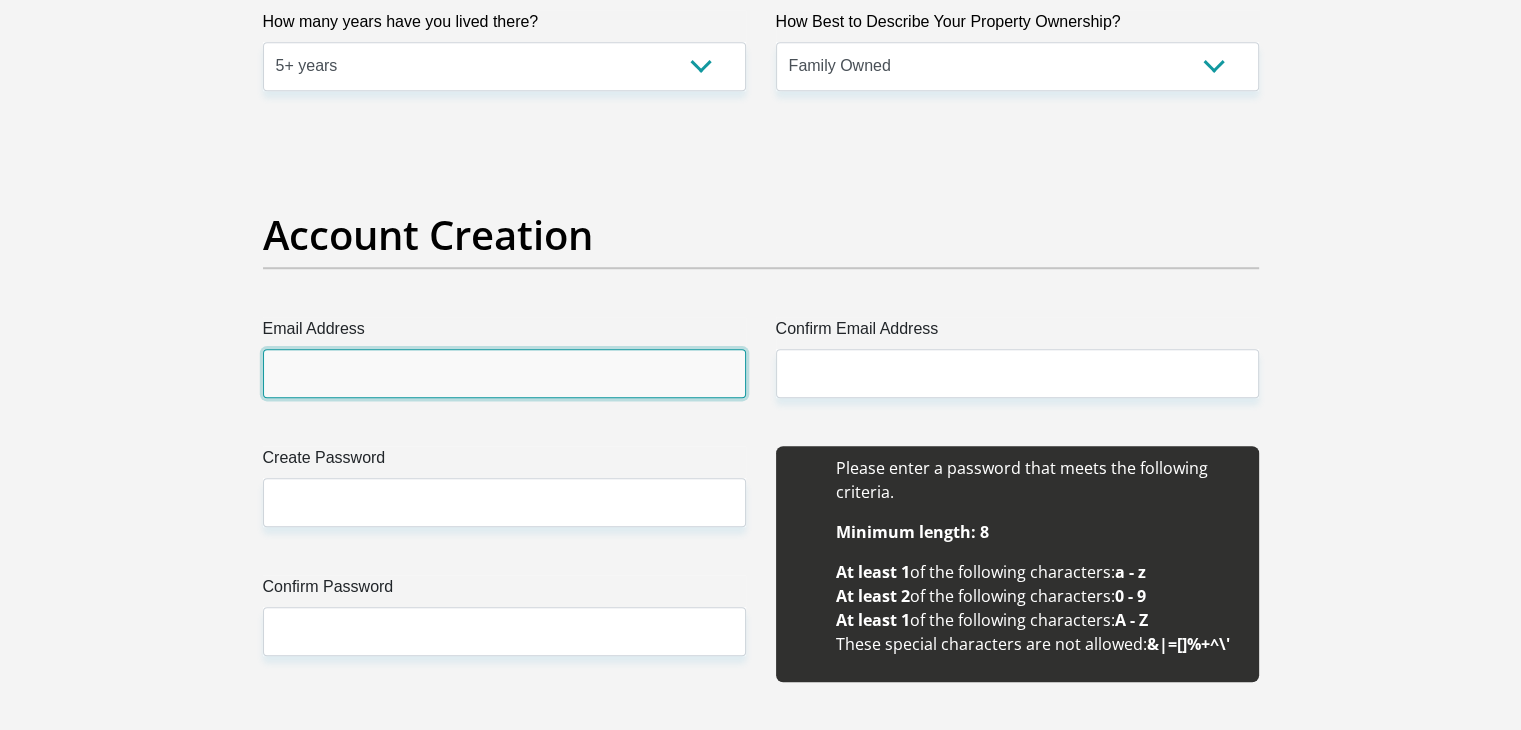 click on "Email Address" at bounding box center [504, 373] 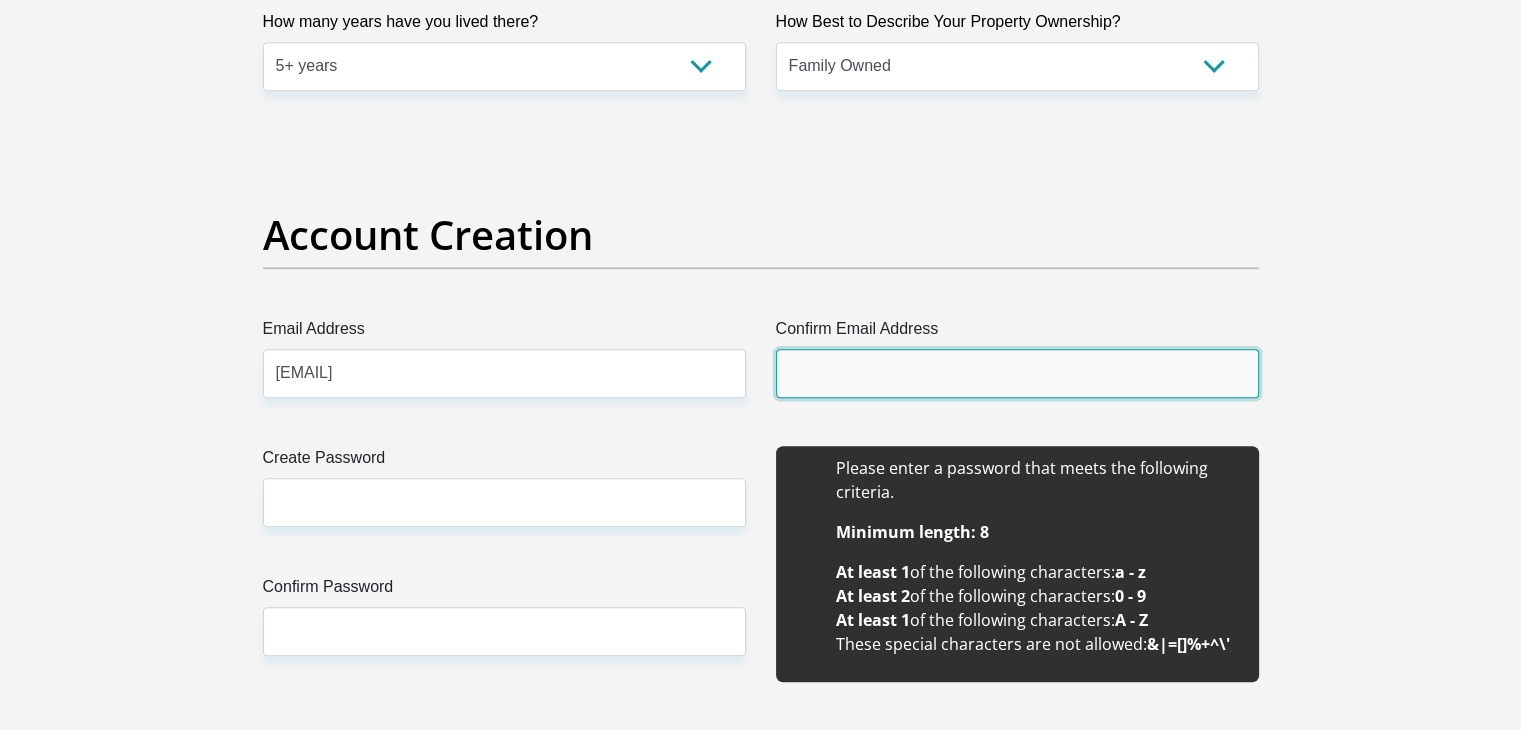 type on "[EMAIL]" 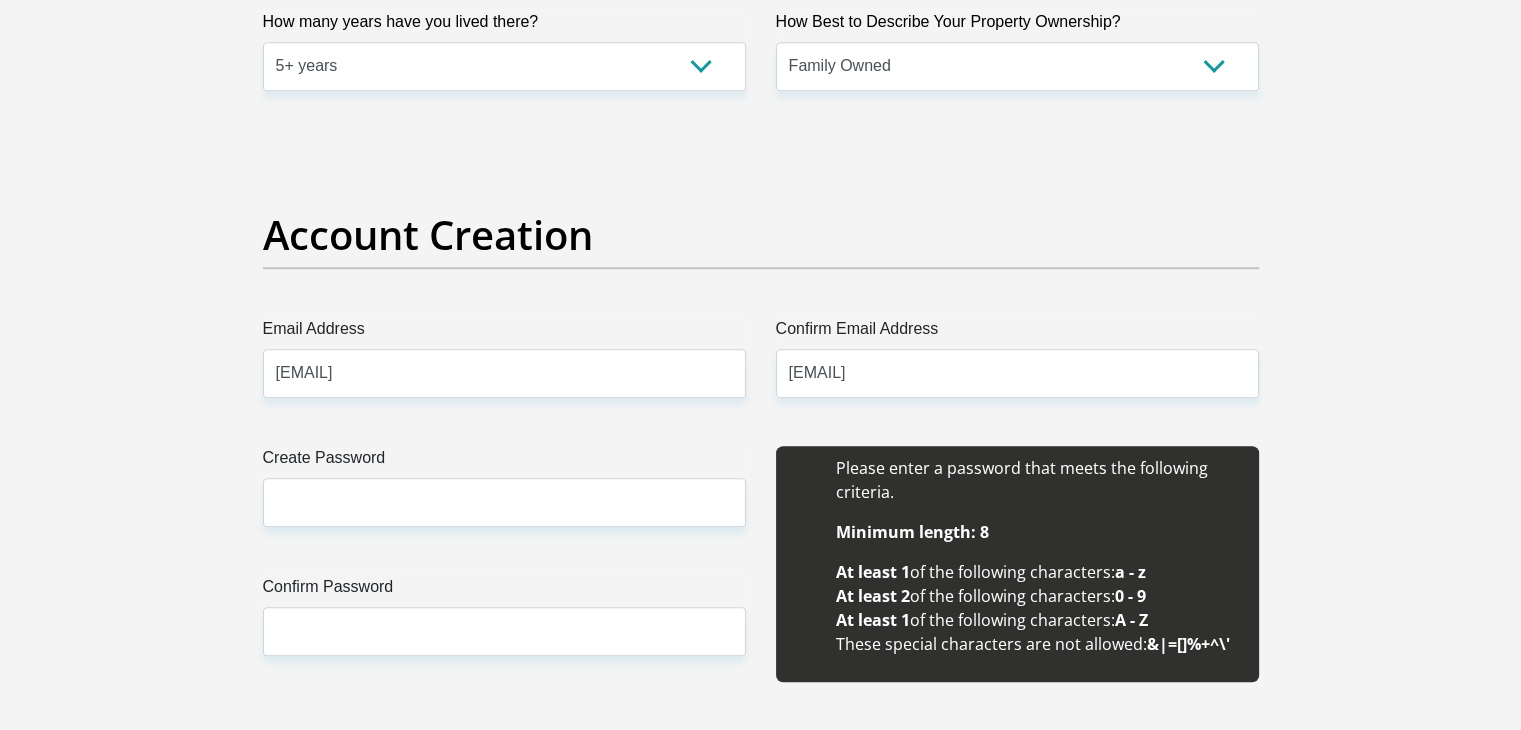 type 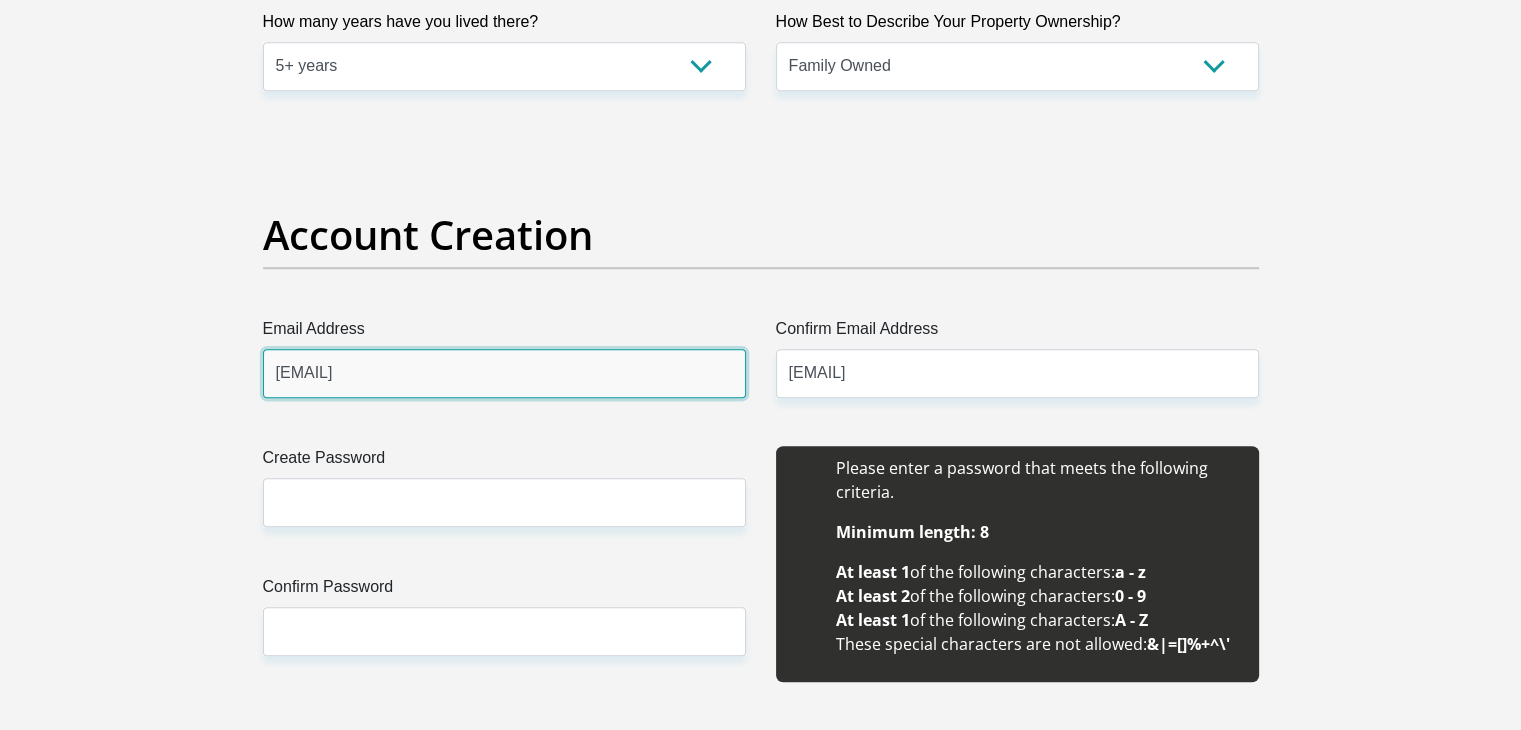 type 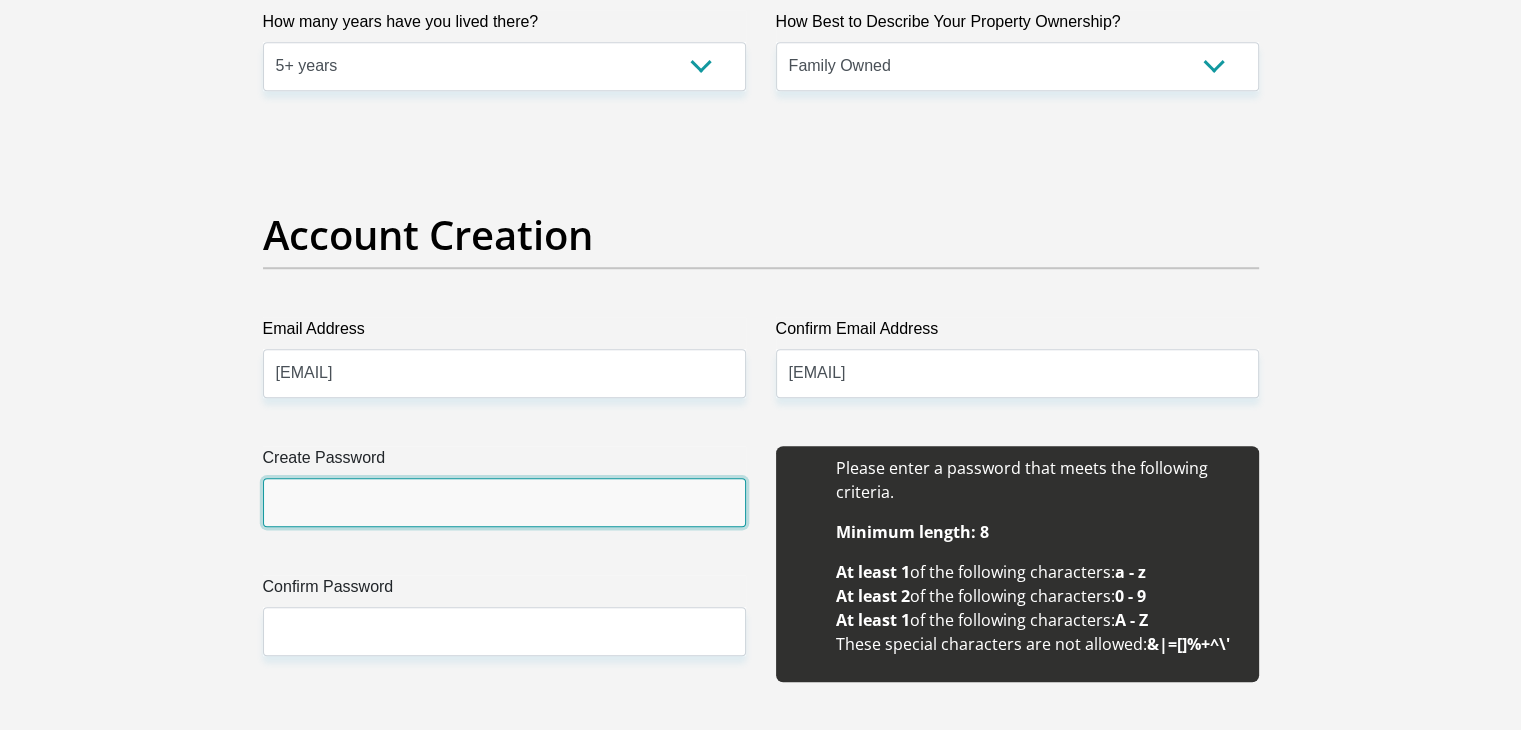 click on "Create Password" at bounding box center (504, 502) 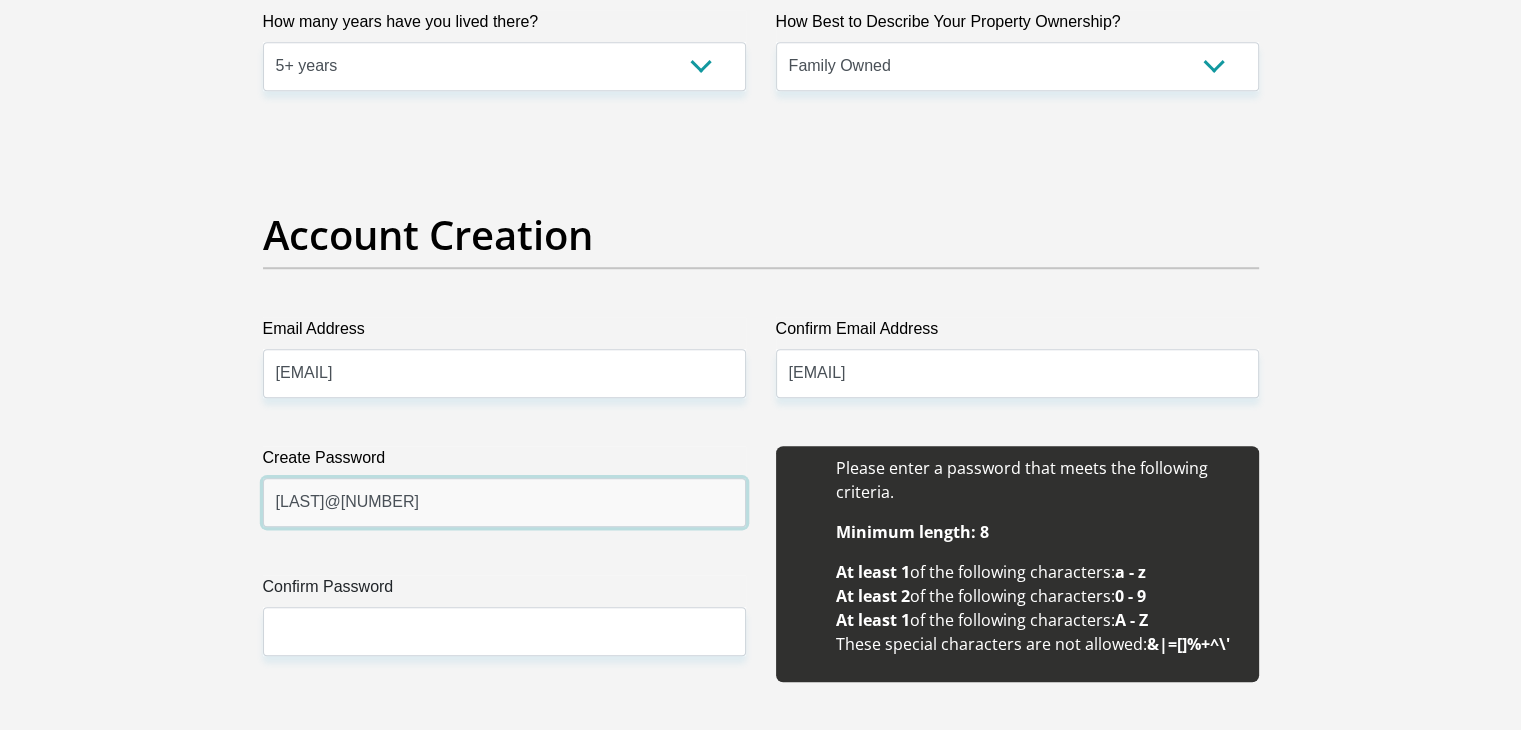 type on "[LAST]@[NUMBER]" 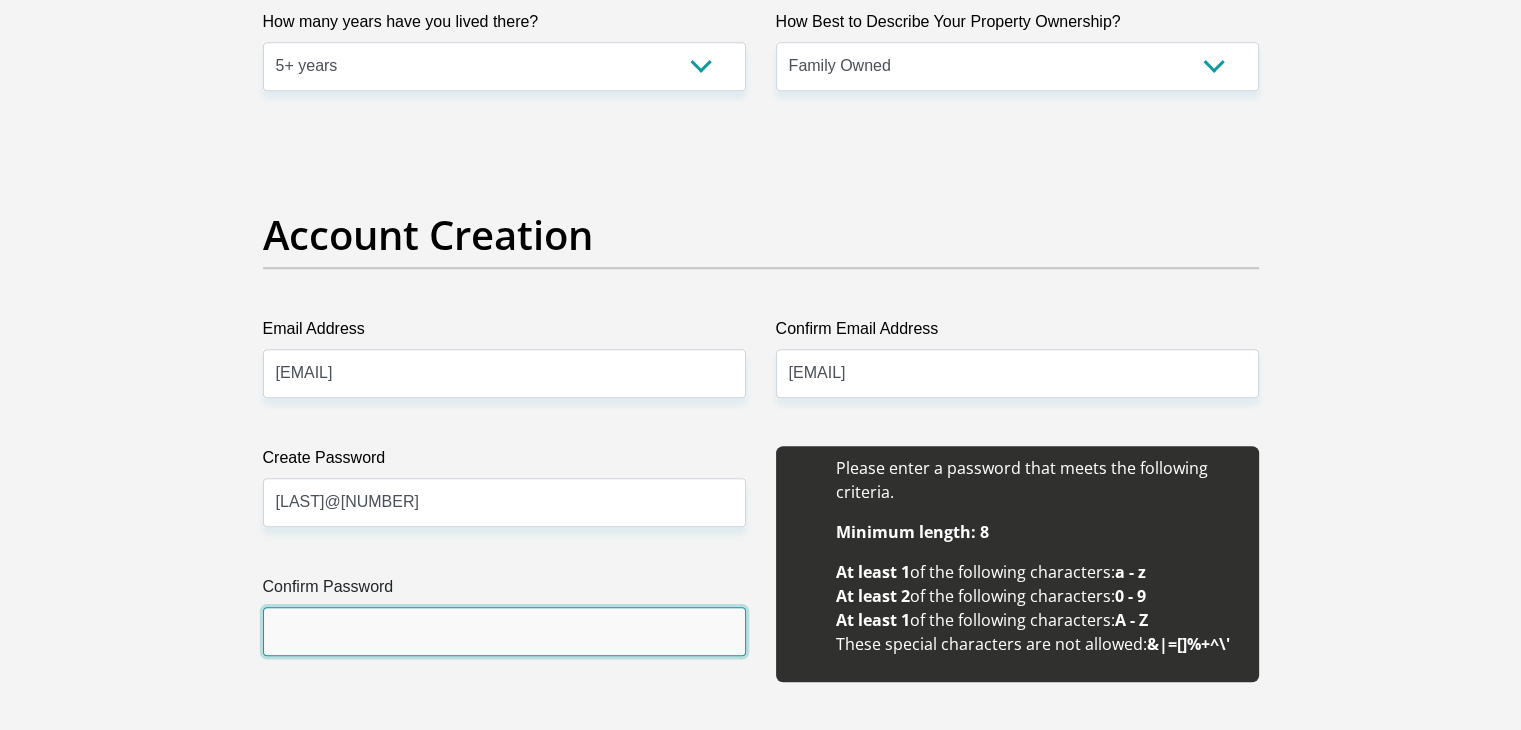 click on "Confirm Password" at bounding box center [504, 631] 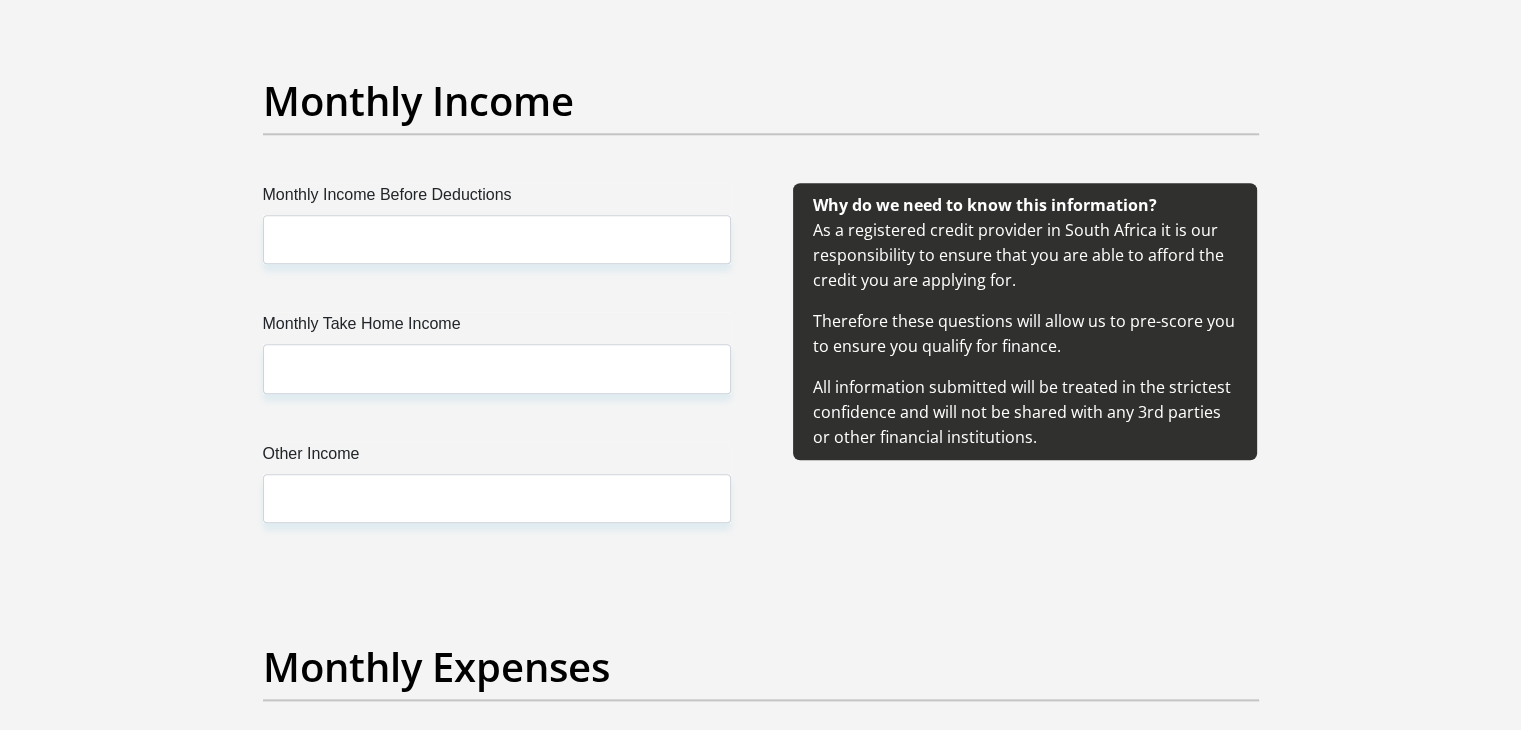 scroll, scrollTop: 2268, scrollLeft: 0, axis: vertical 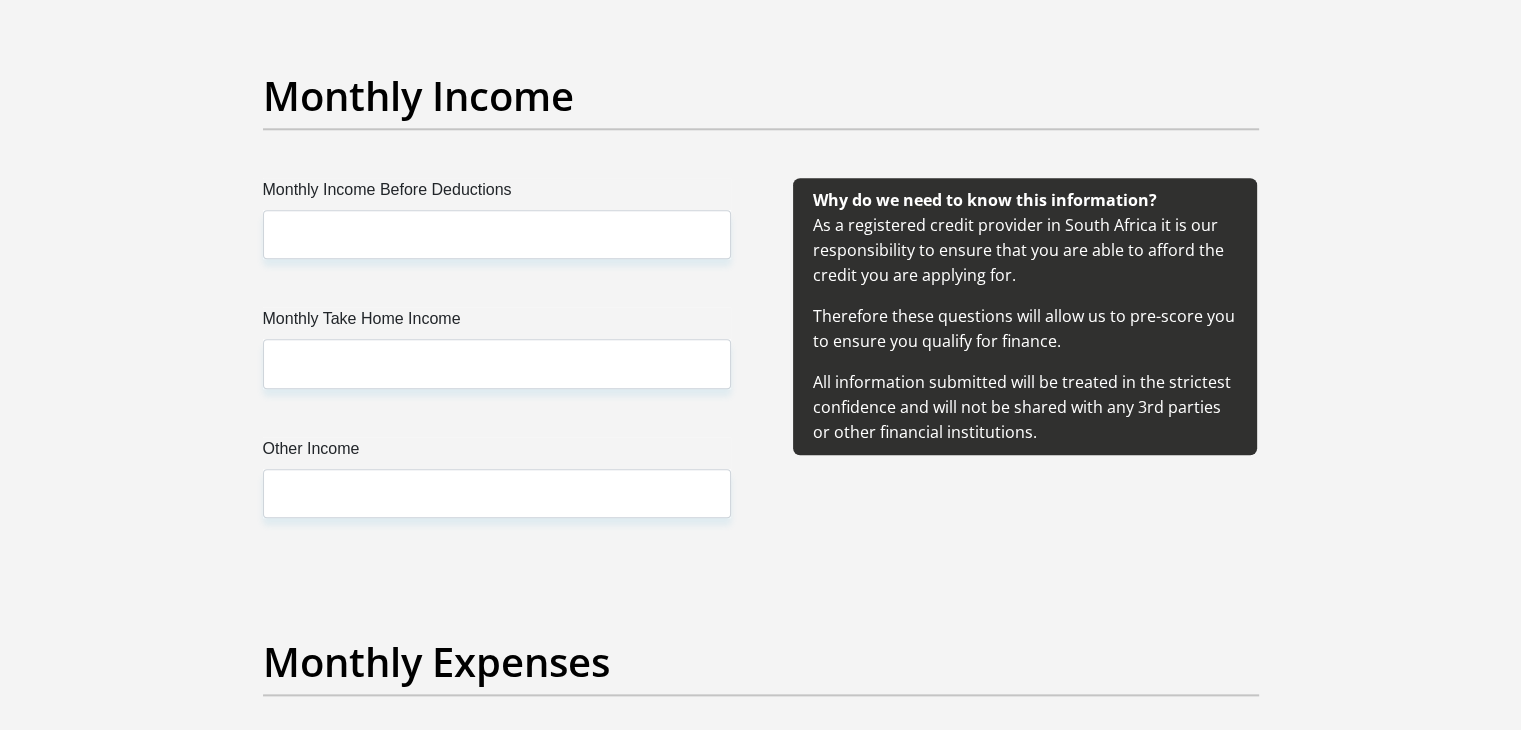 type on "[LAST]@[NUMBER]" 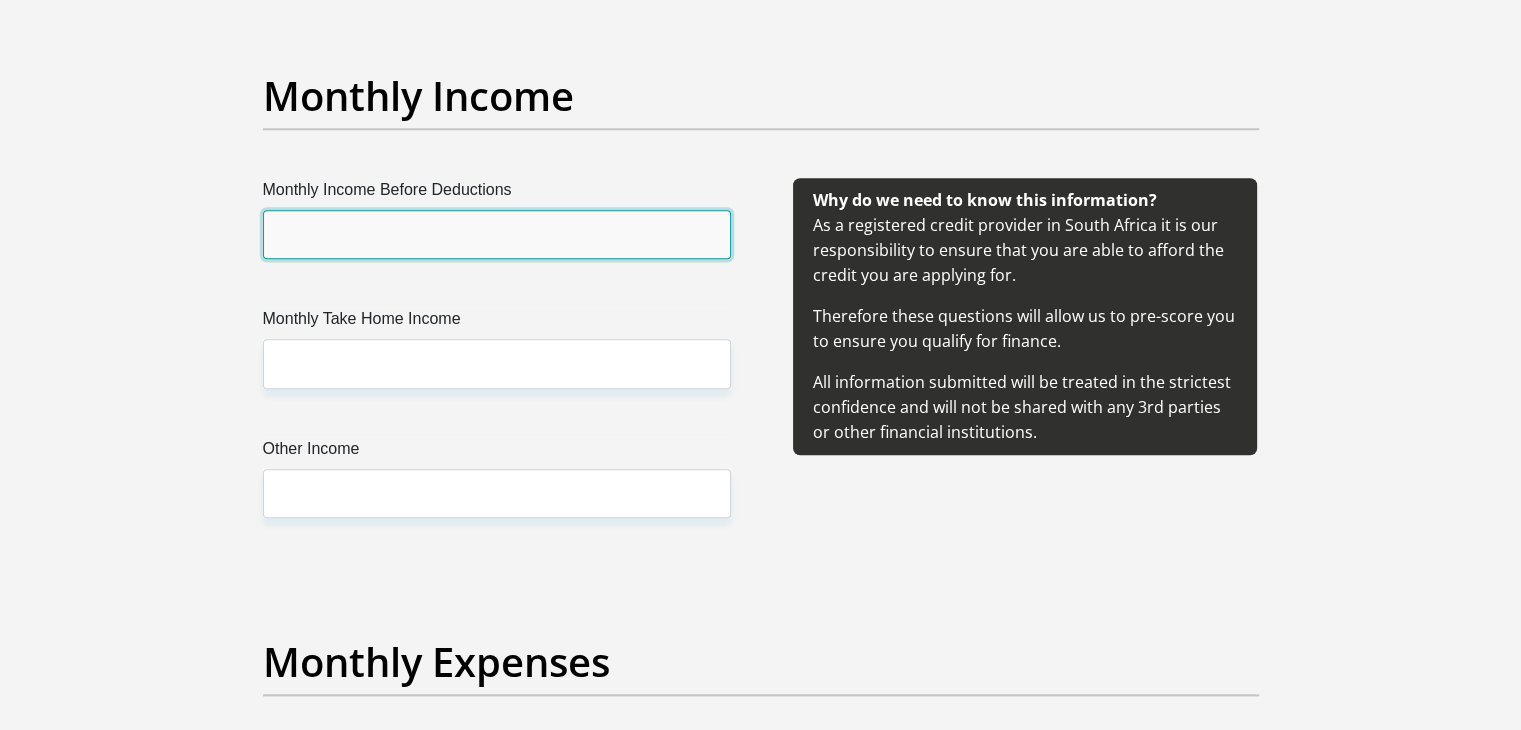 click on "Monthly Income Before Deductions" at bounding box center [497, 234] 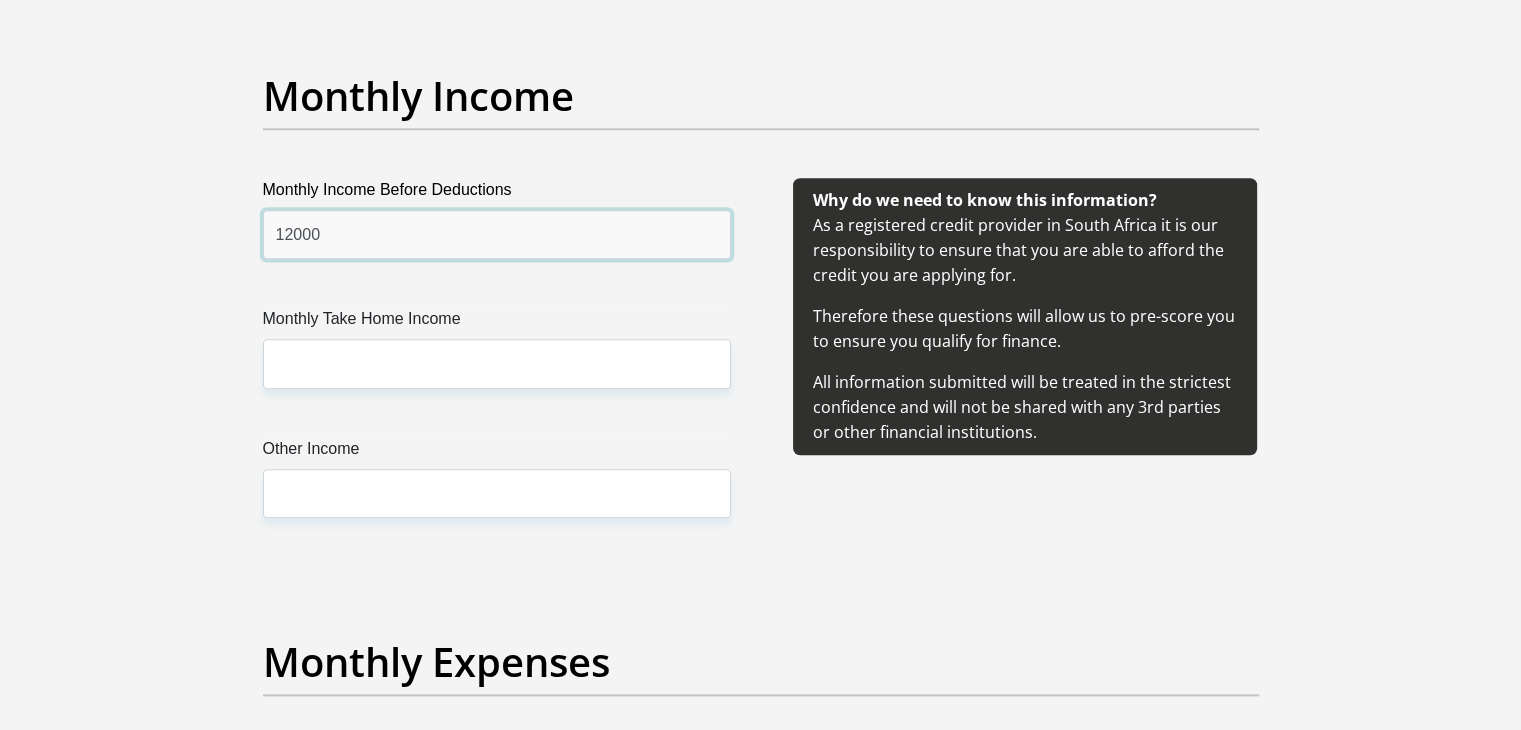 type on "12000" 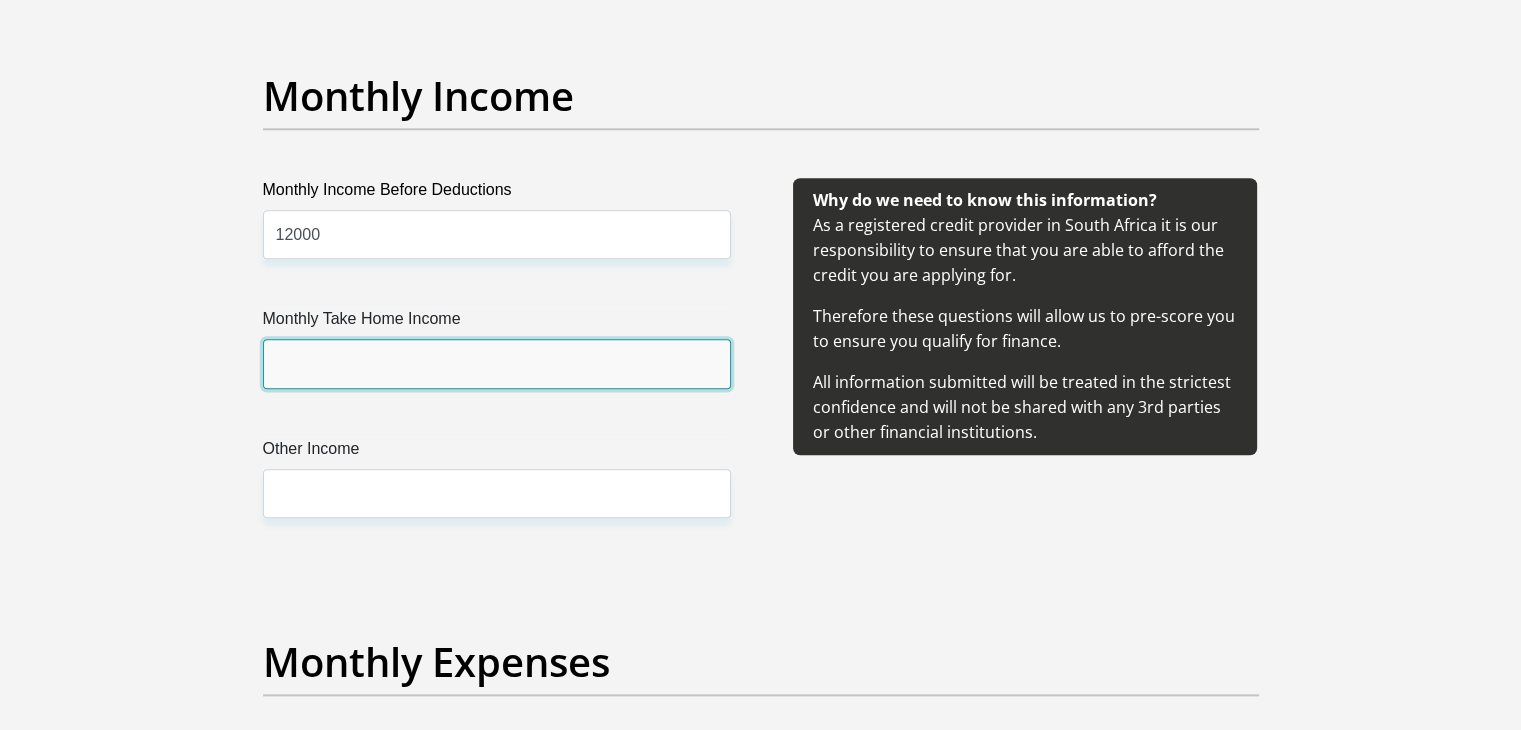 click on "Monthly Take Home Income" at bounding box center (497, 363) 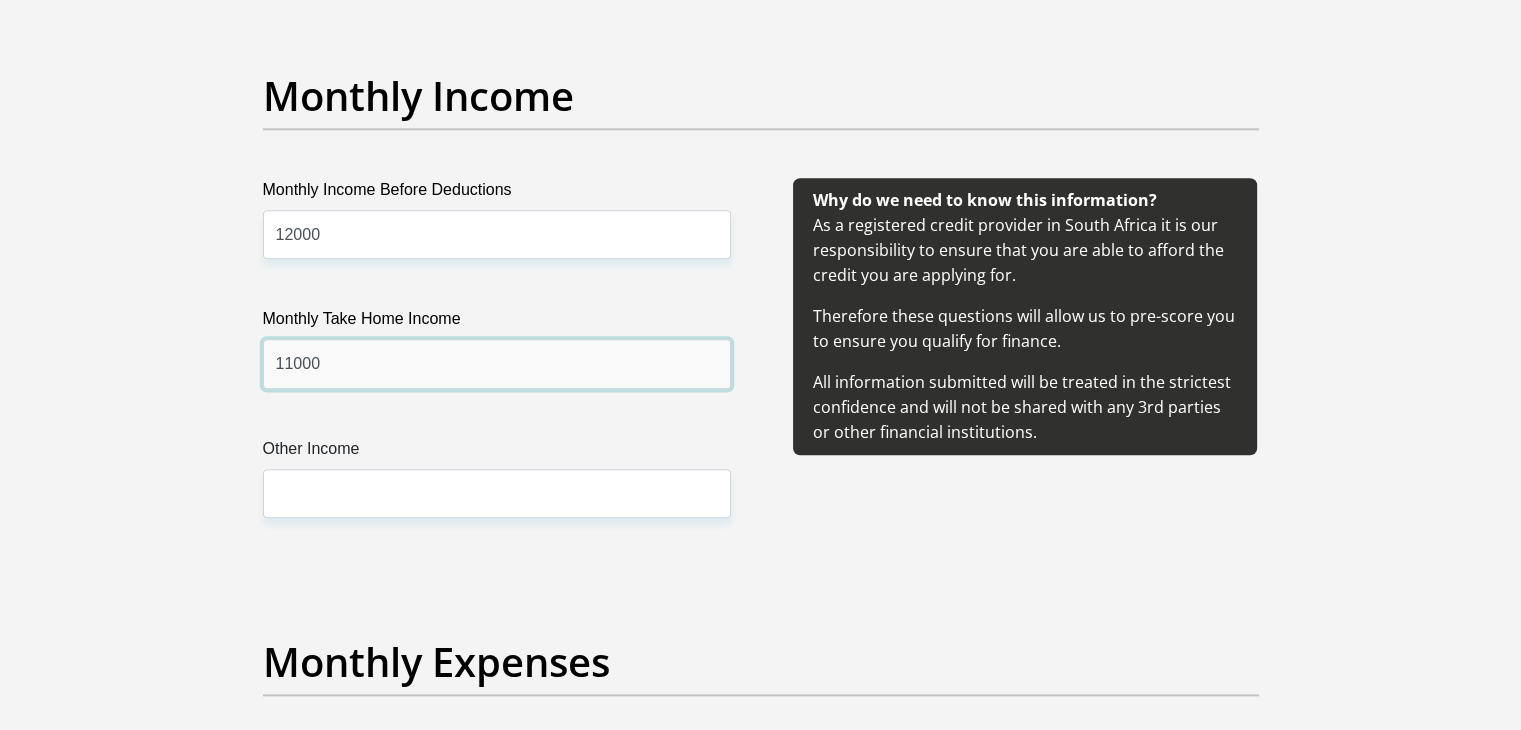 type on "11000" 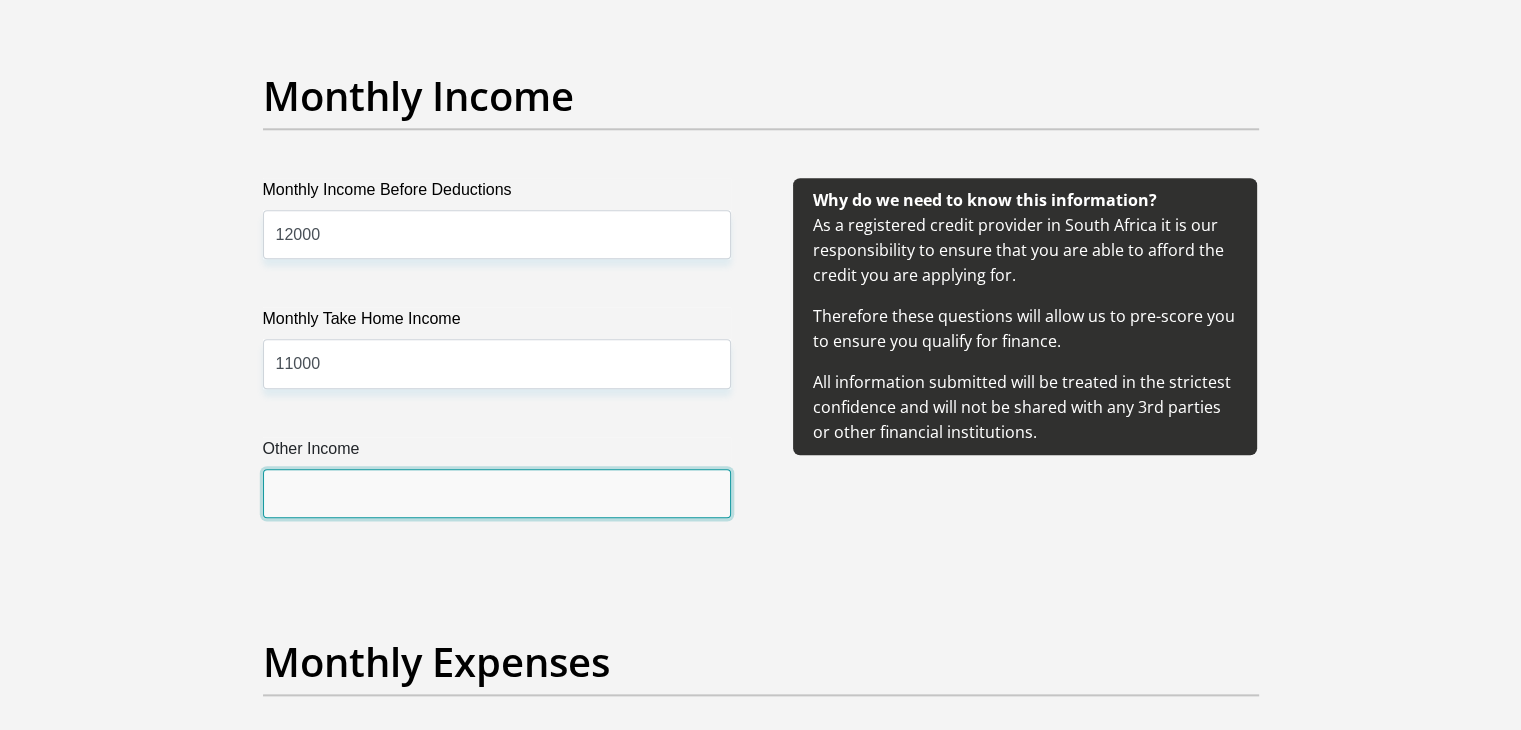 click on "Other Income" at bounding box center [497, 493] 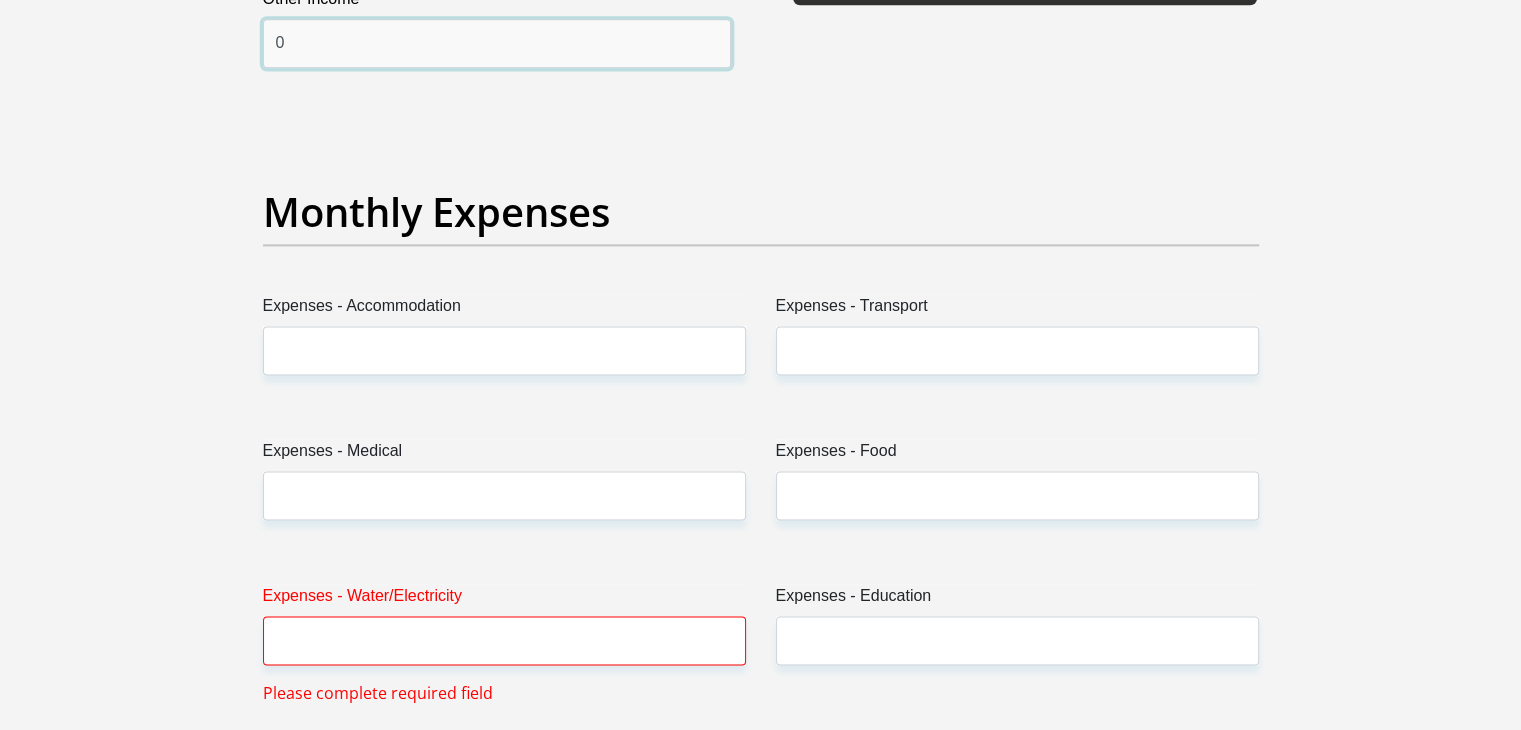 scroll, scrollTop: 2720, scrollLeft: 0, axis: vertical 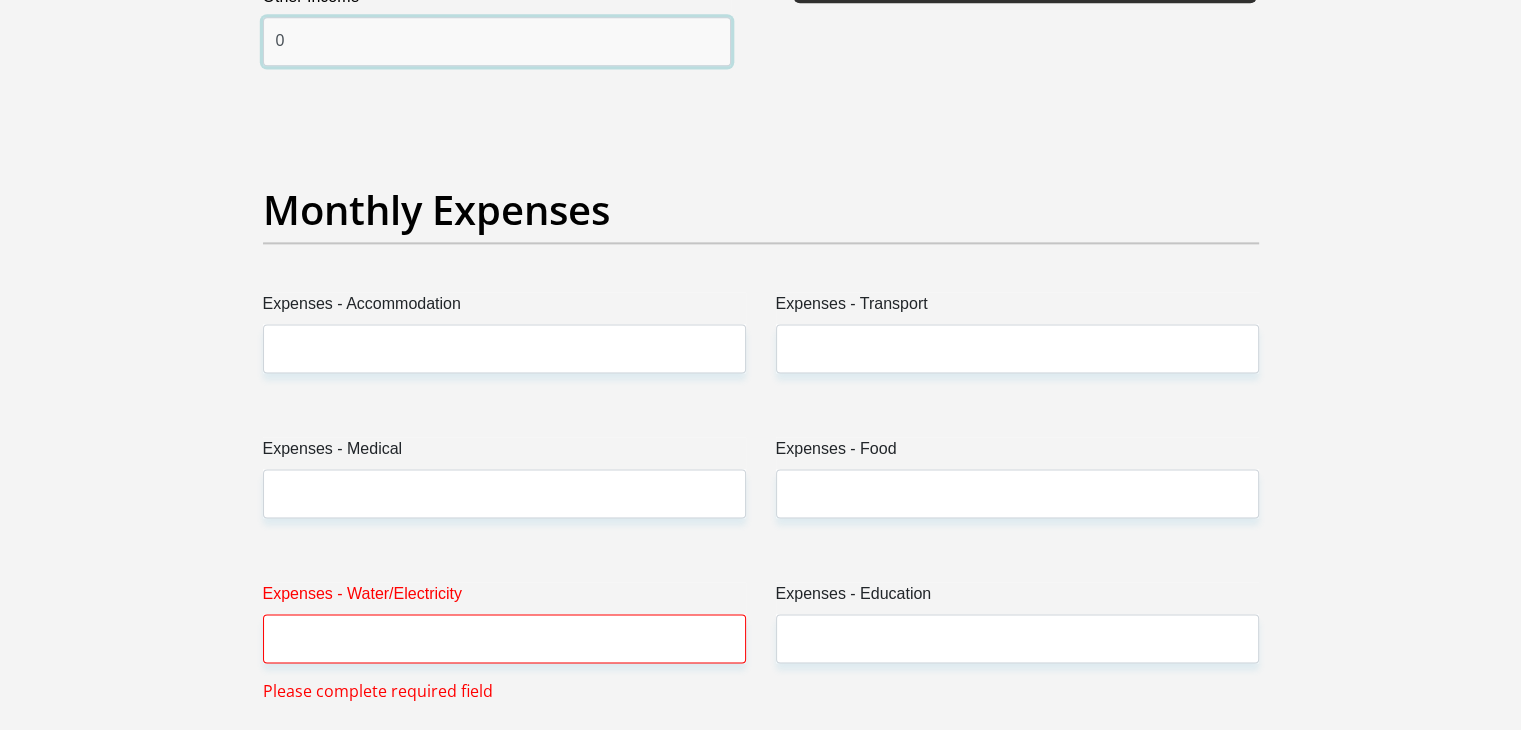 type on "0" 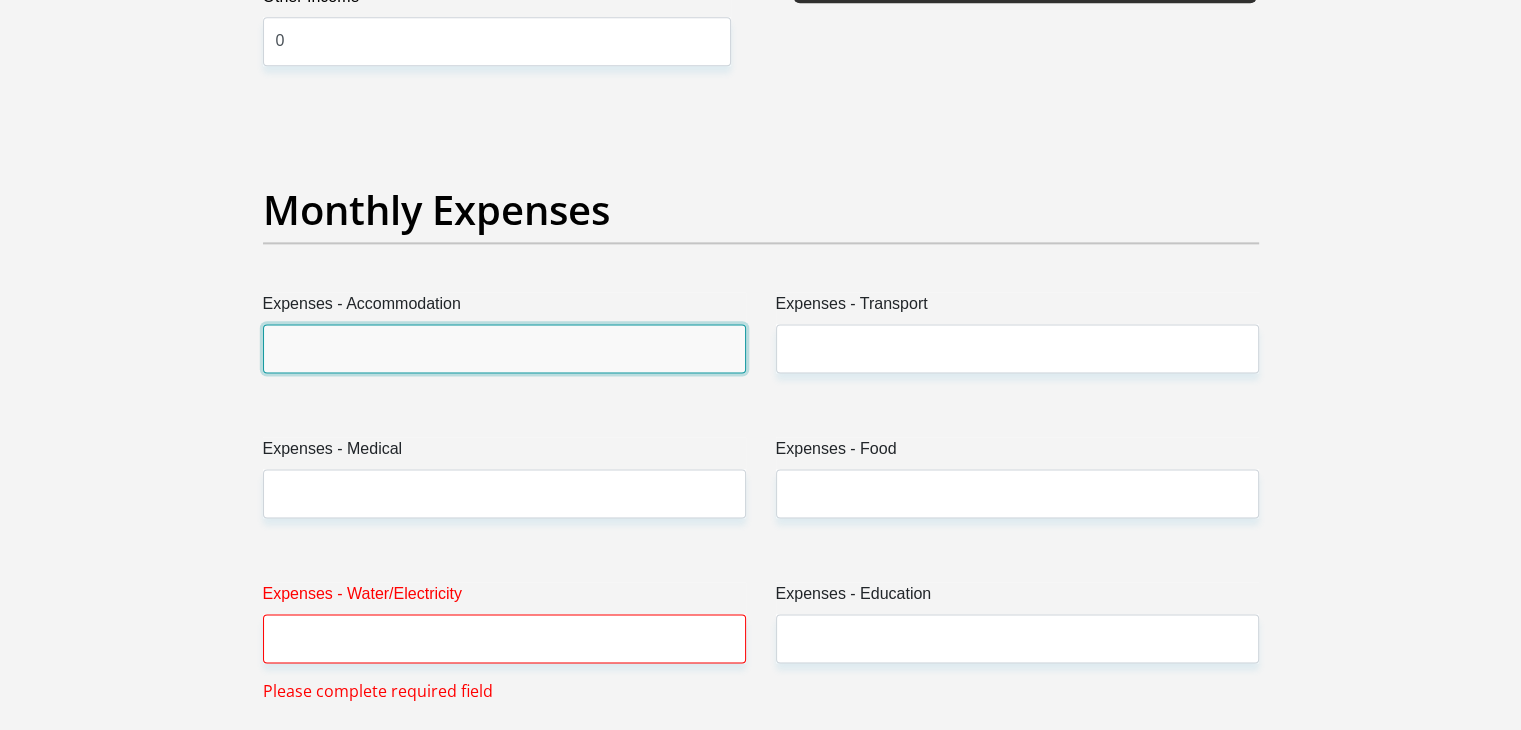 click on "Expenses - Accommodation" at bounding box center (504, 348) 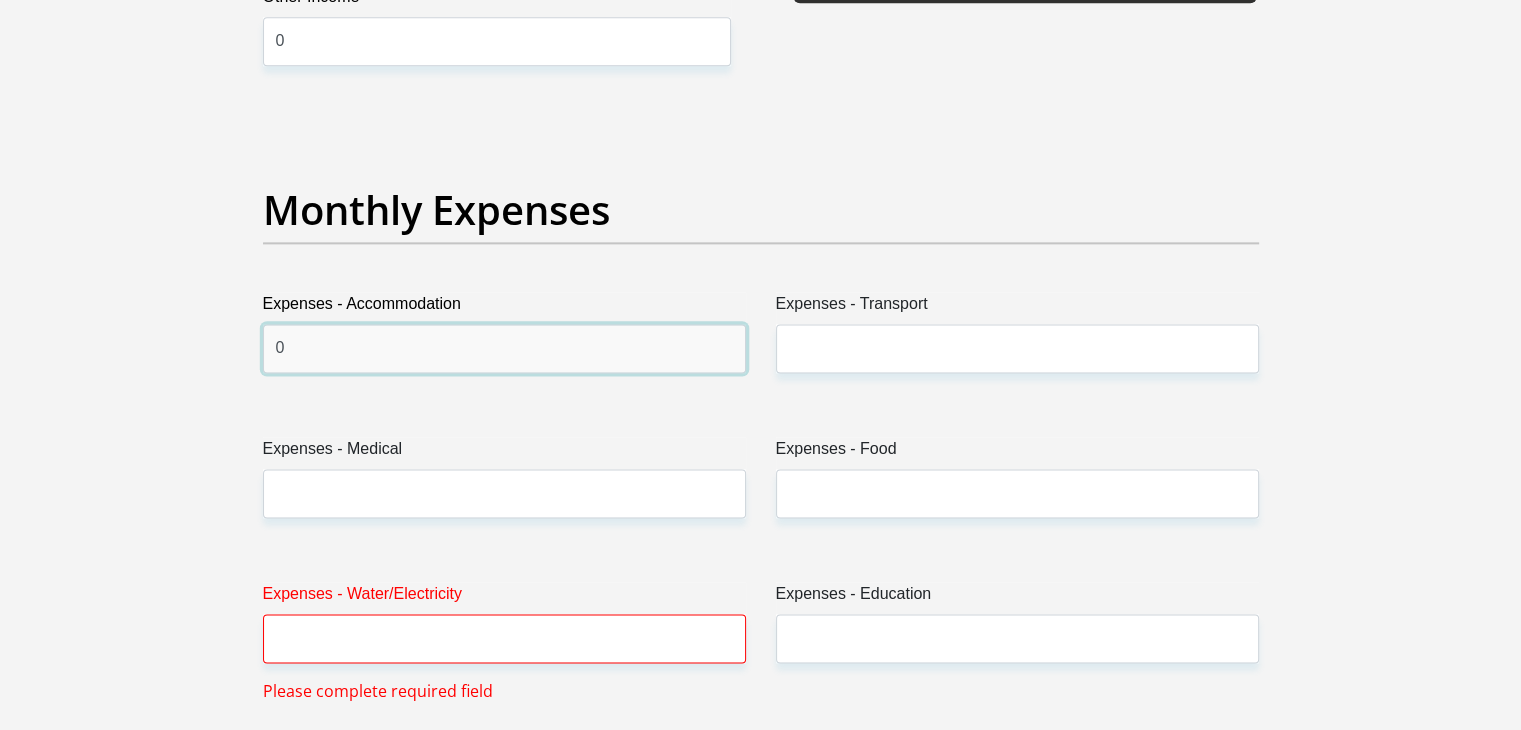 type on "0" 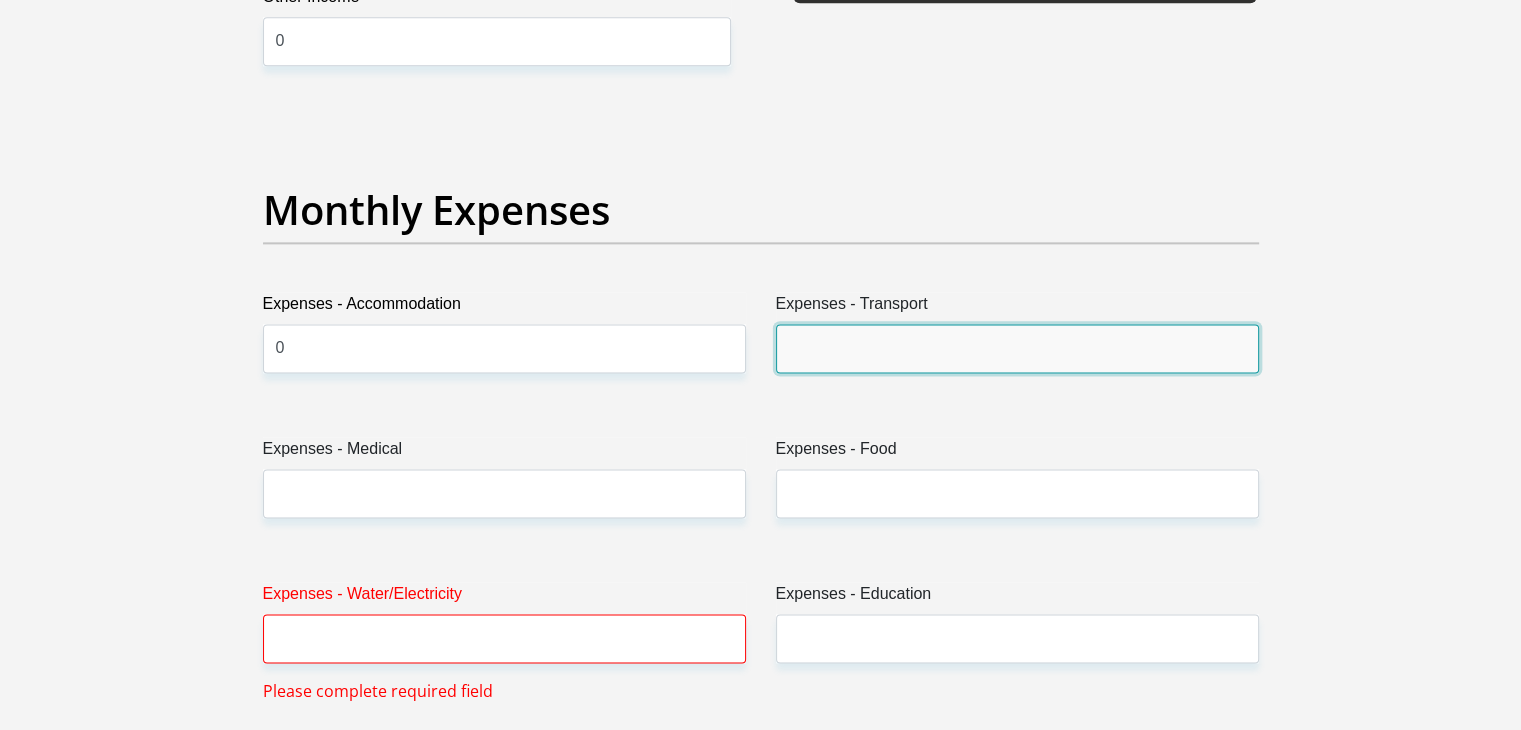 click on "Expenses - Transport" at bounding box center (1017, 348) 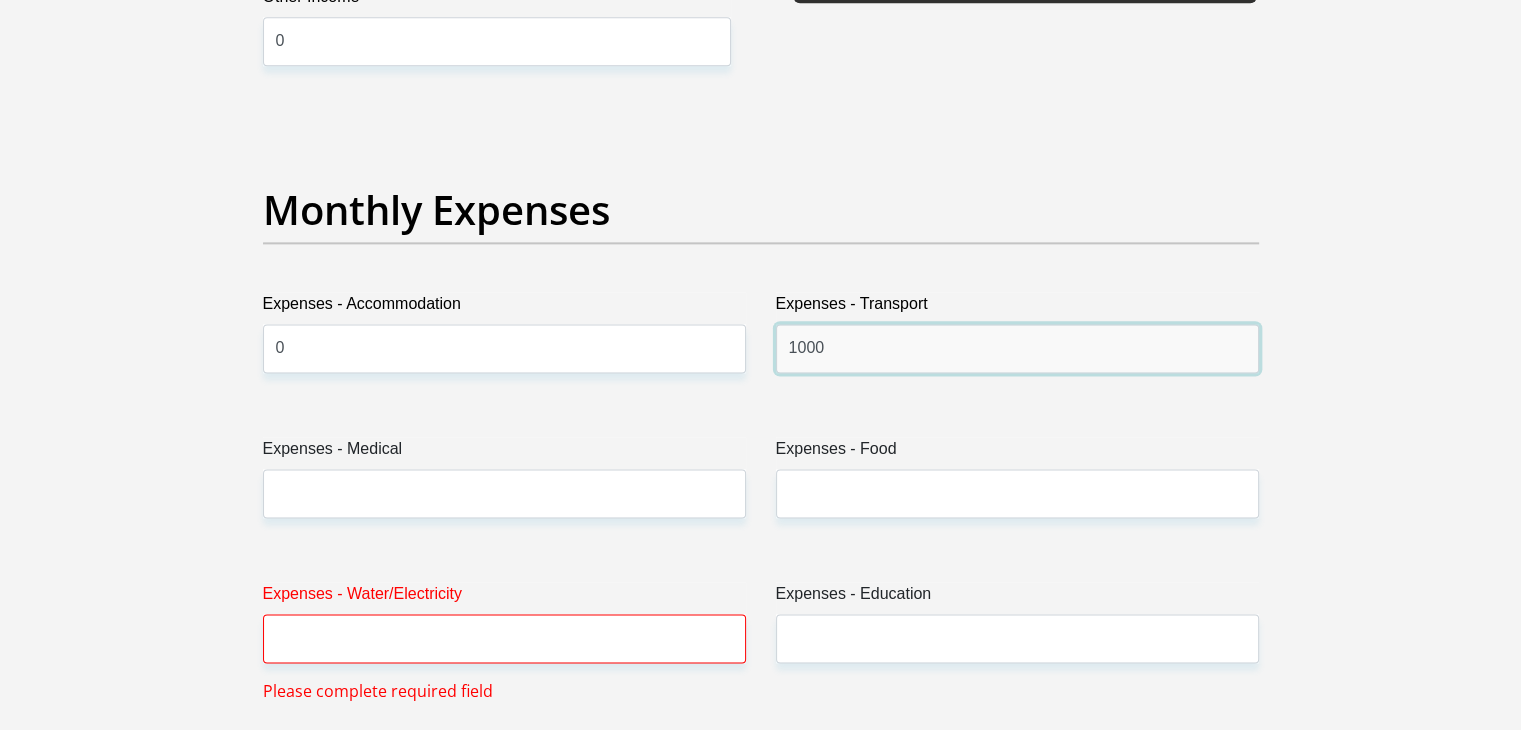 type on "1000" 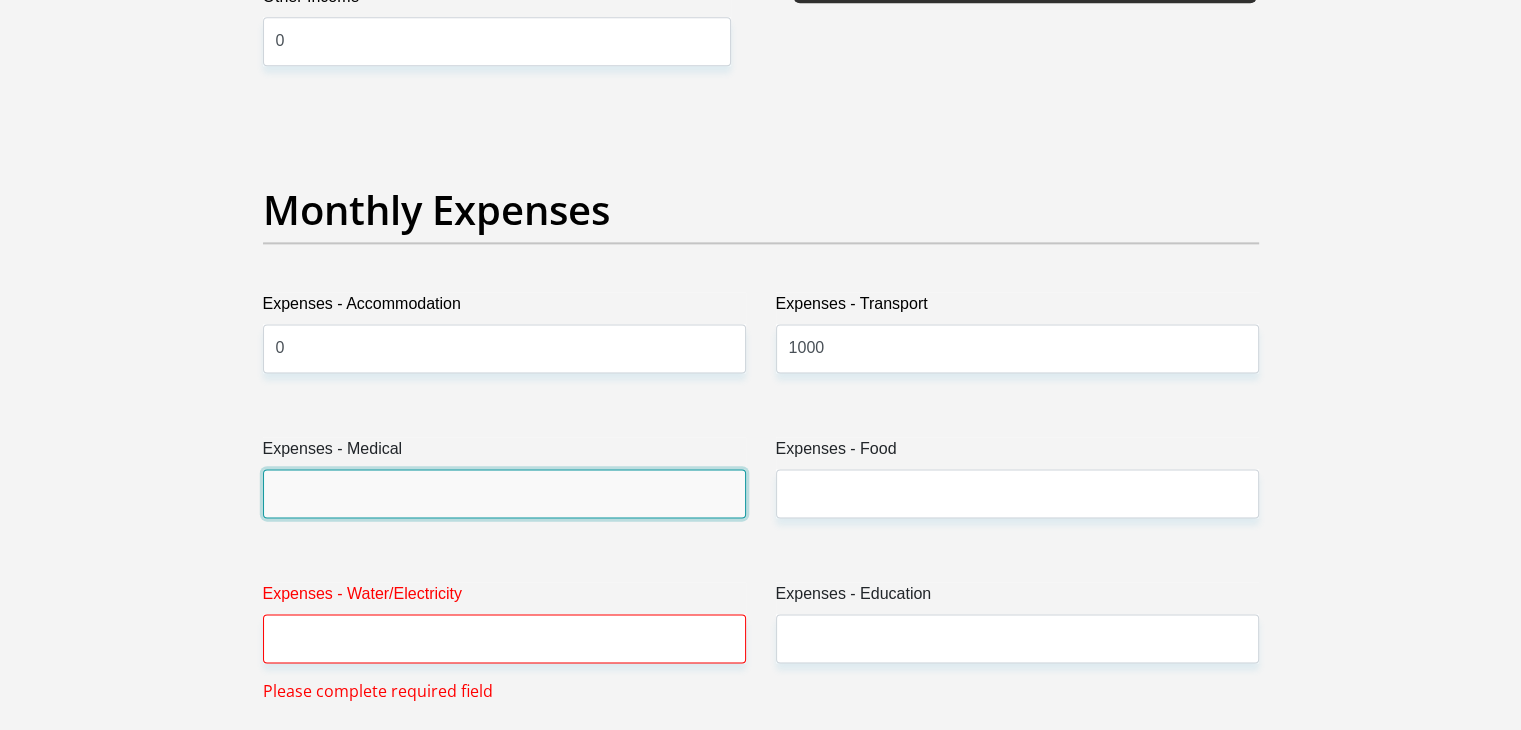 click on "Expenses - Medical" at bounding box center [504, 493] 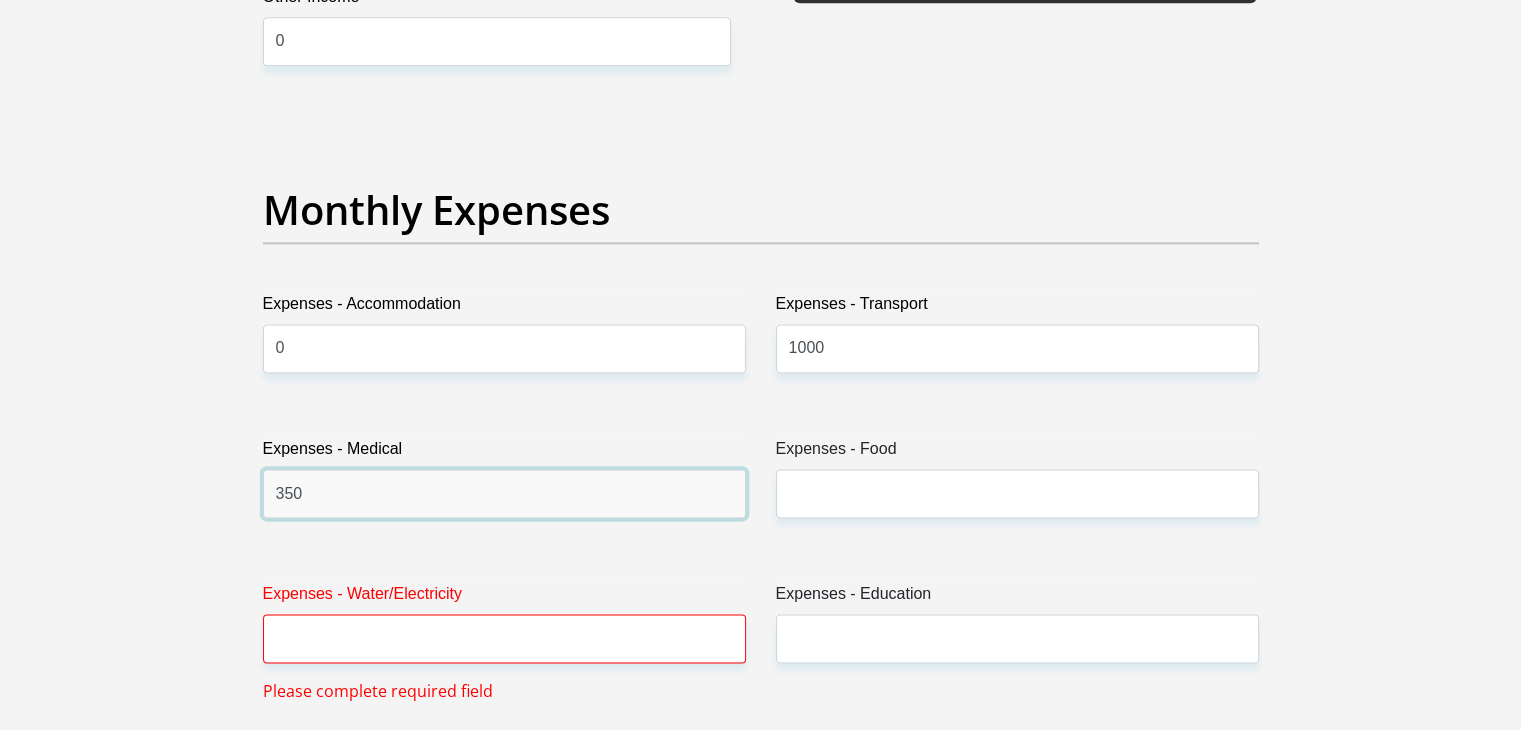 type on "350" 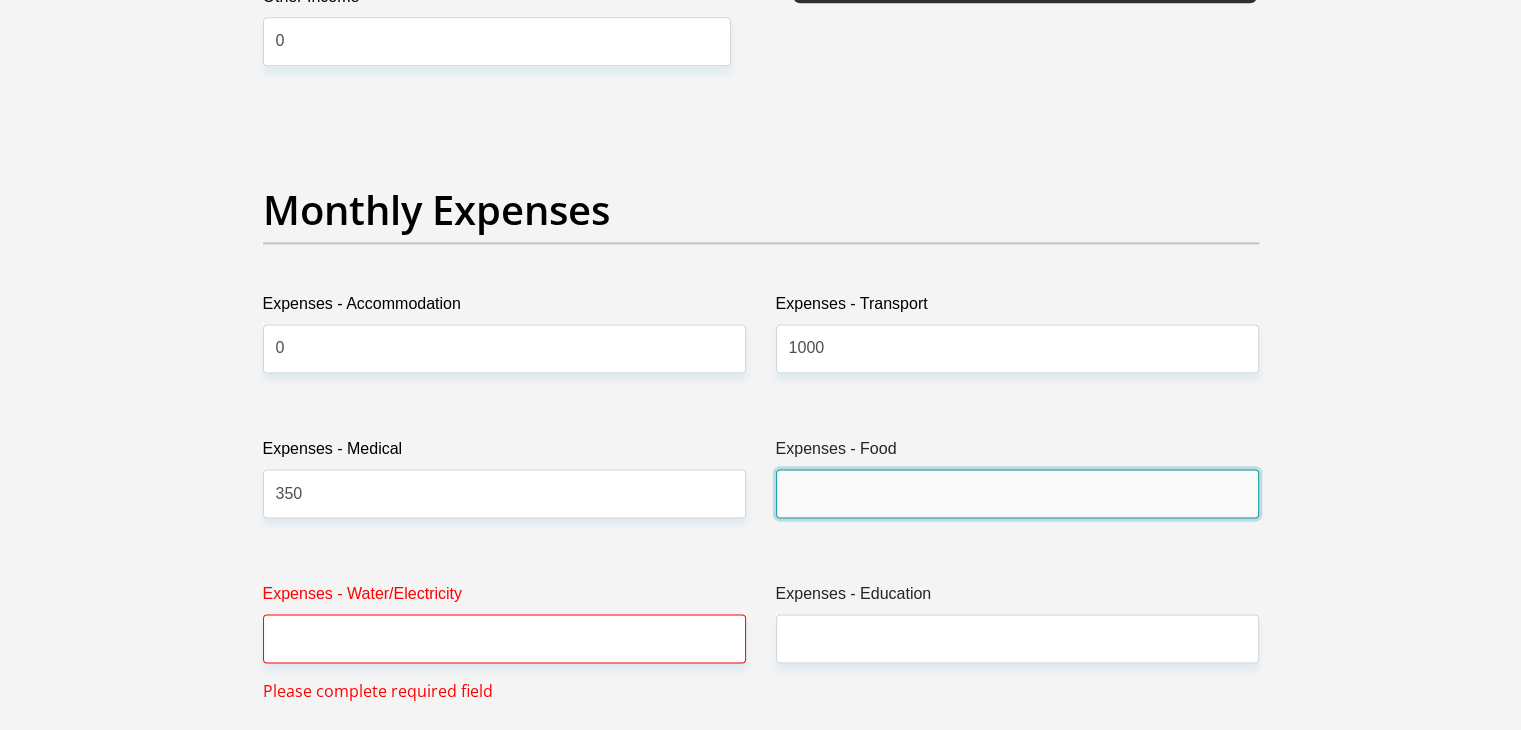 click on "Expenses - Food" at bounding box center [1017, 493] 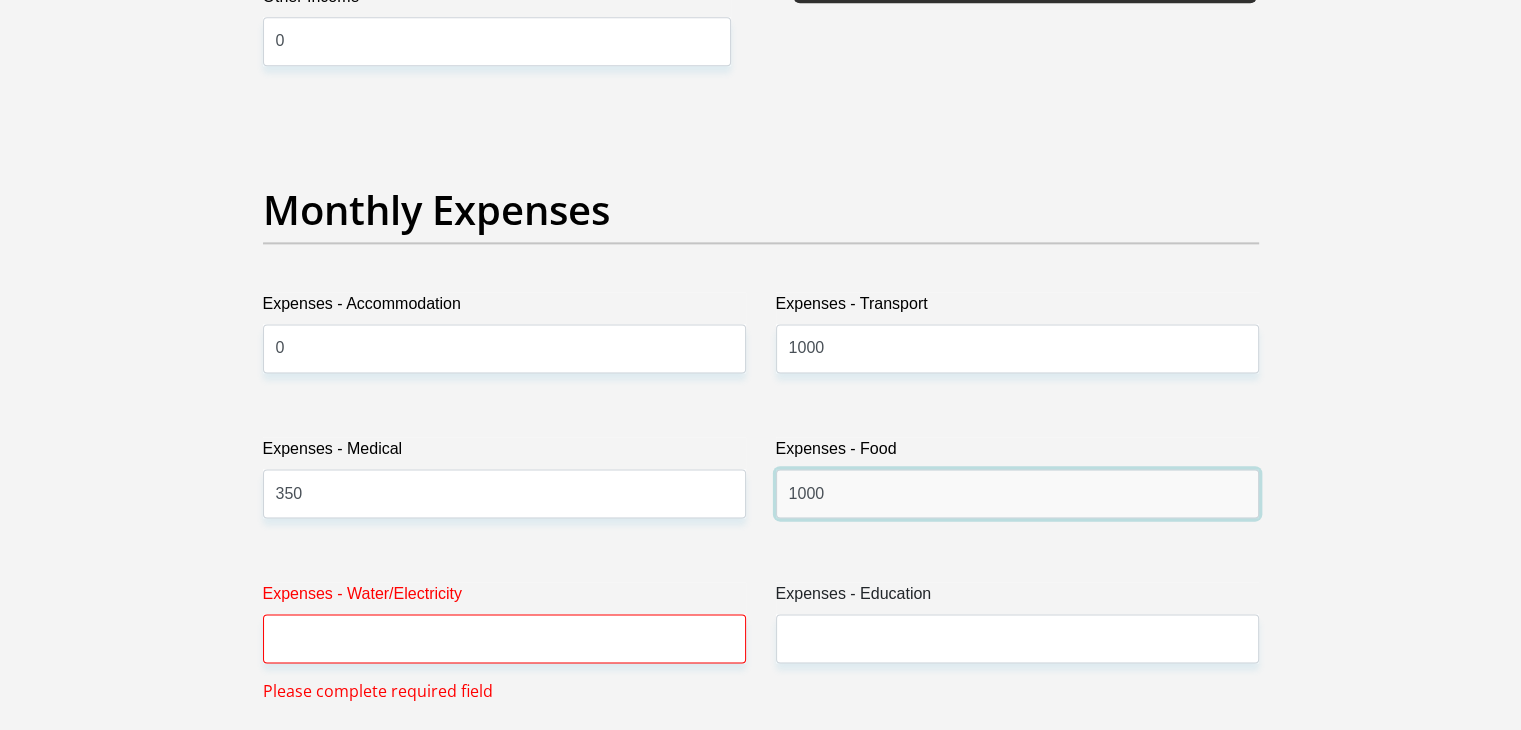 type on "1000" 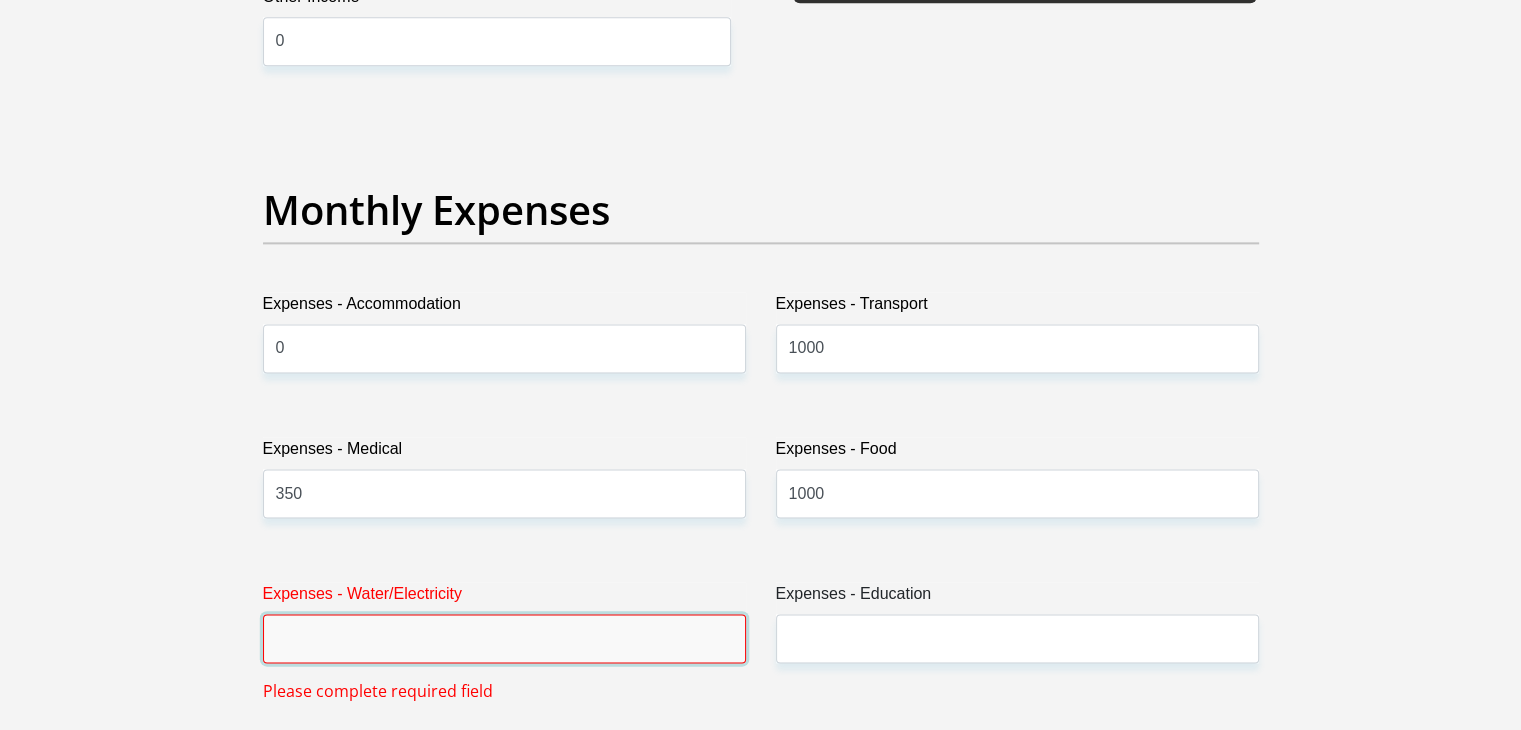 click on "Expenses - Water/Electricity" at bounding box center [504, 638] 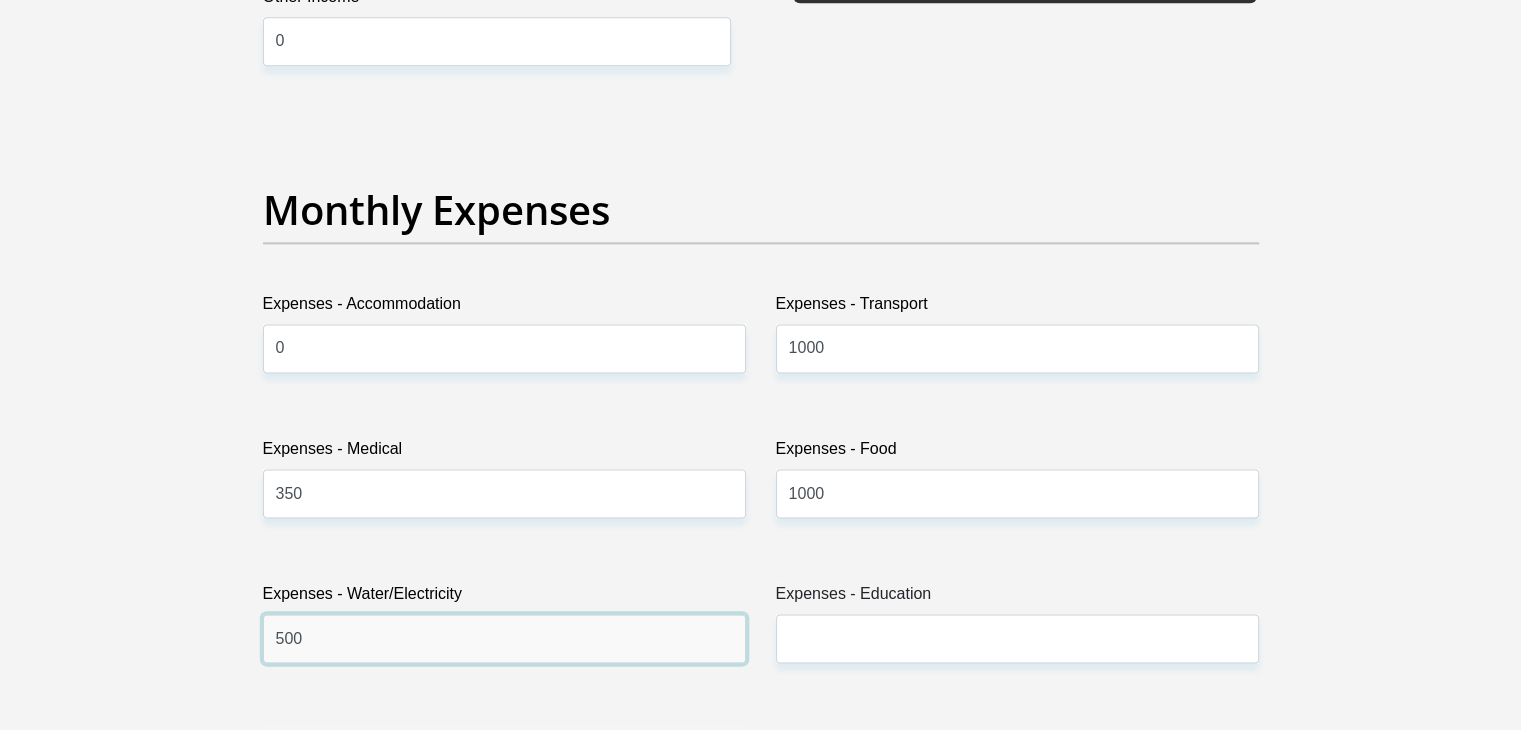 type on "500" 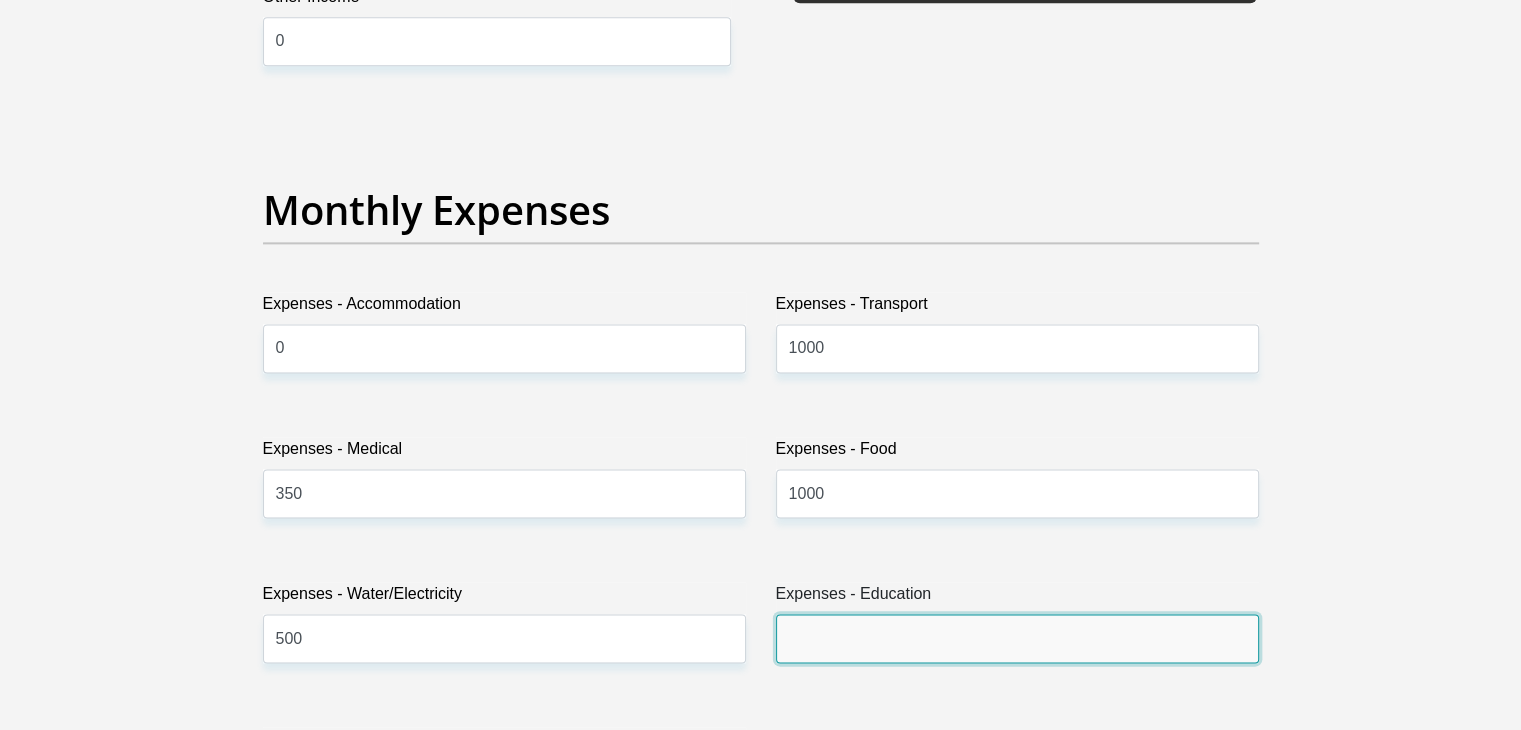 click on "Expenses - Education" at bounding box center (1017, 638) 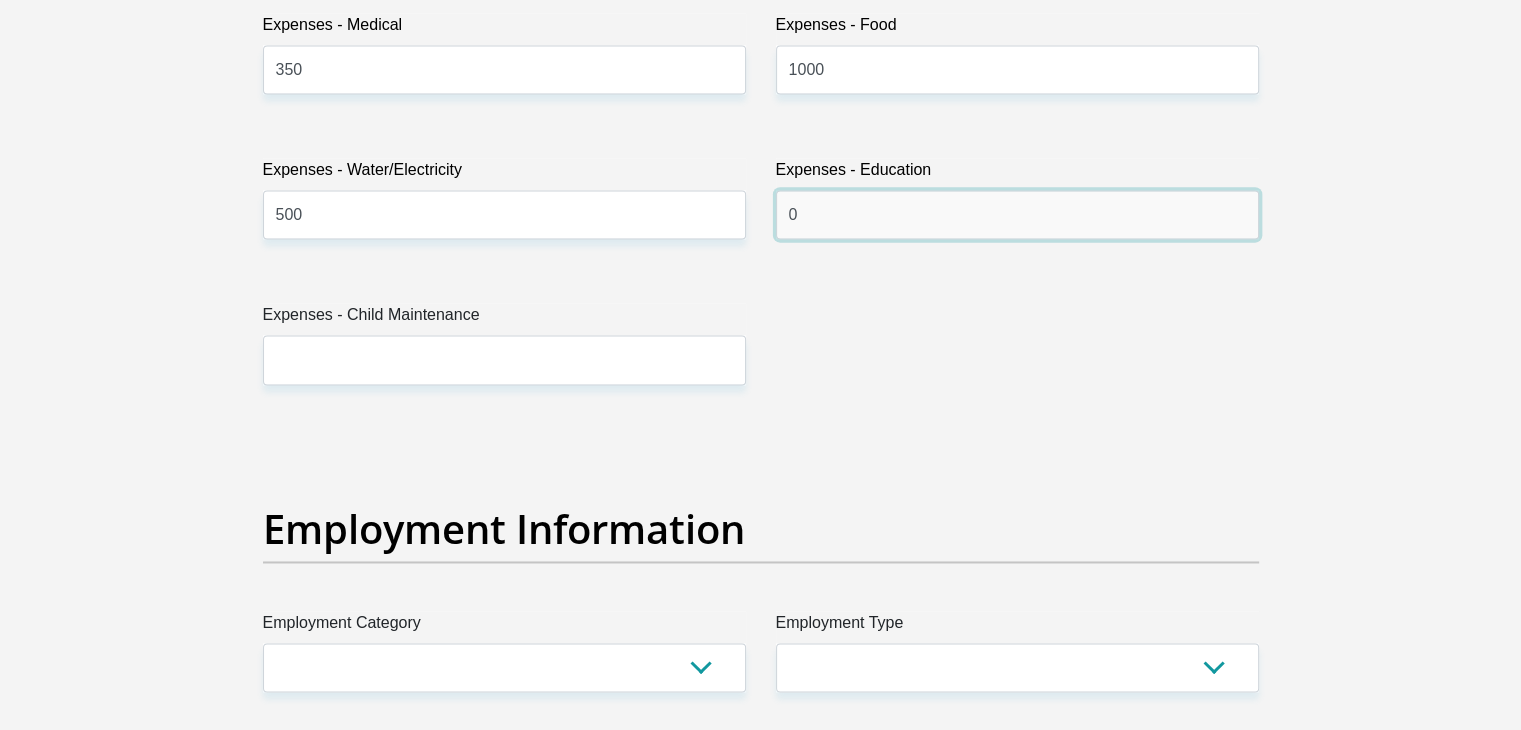 scroll, scrollTop: 3148, scrollLeft: 0, axis: vertical 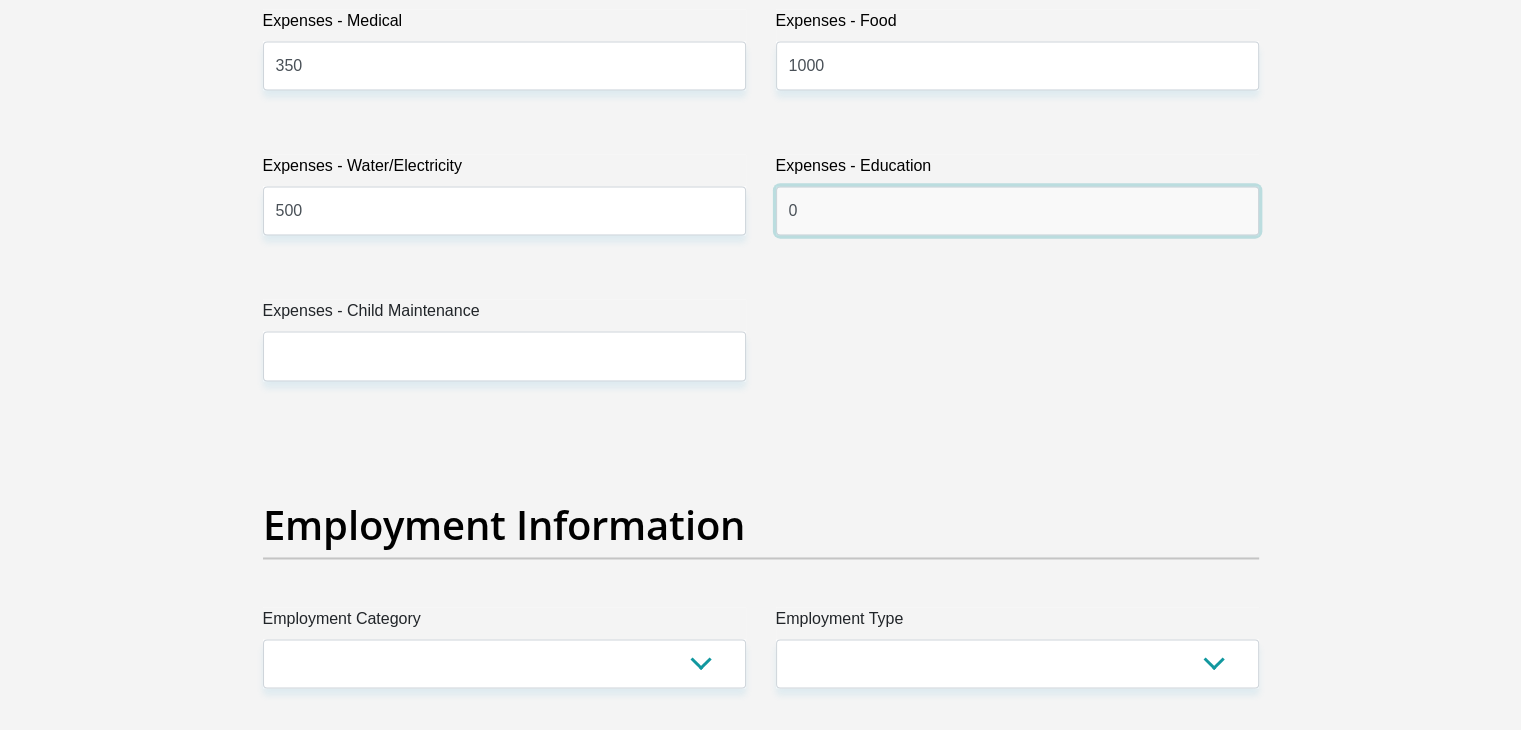 type on "0" 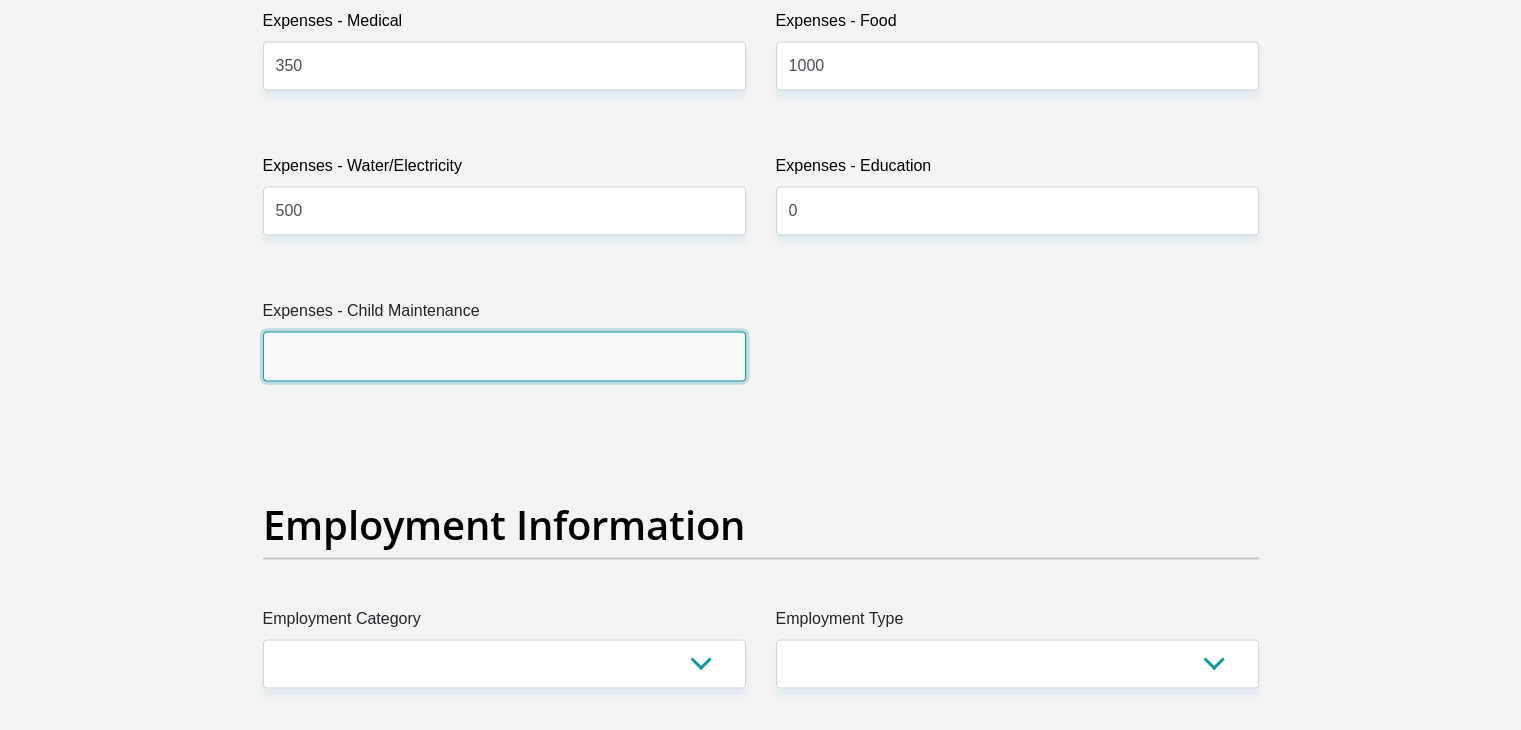 click on "Expenses - Child Maintenance" at bounding box center [504, 355] 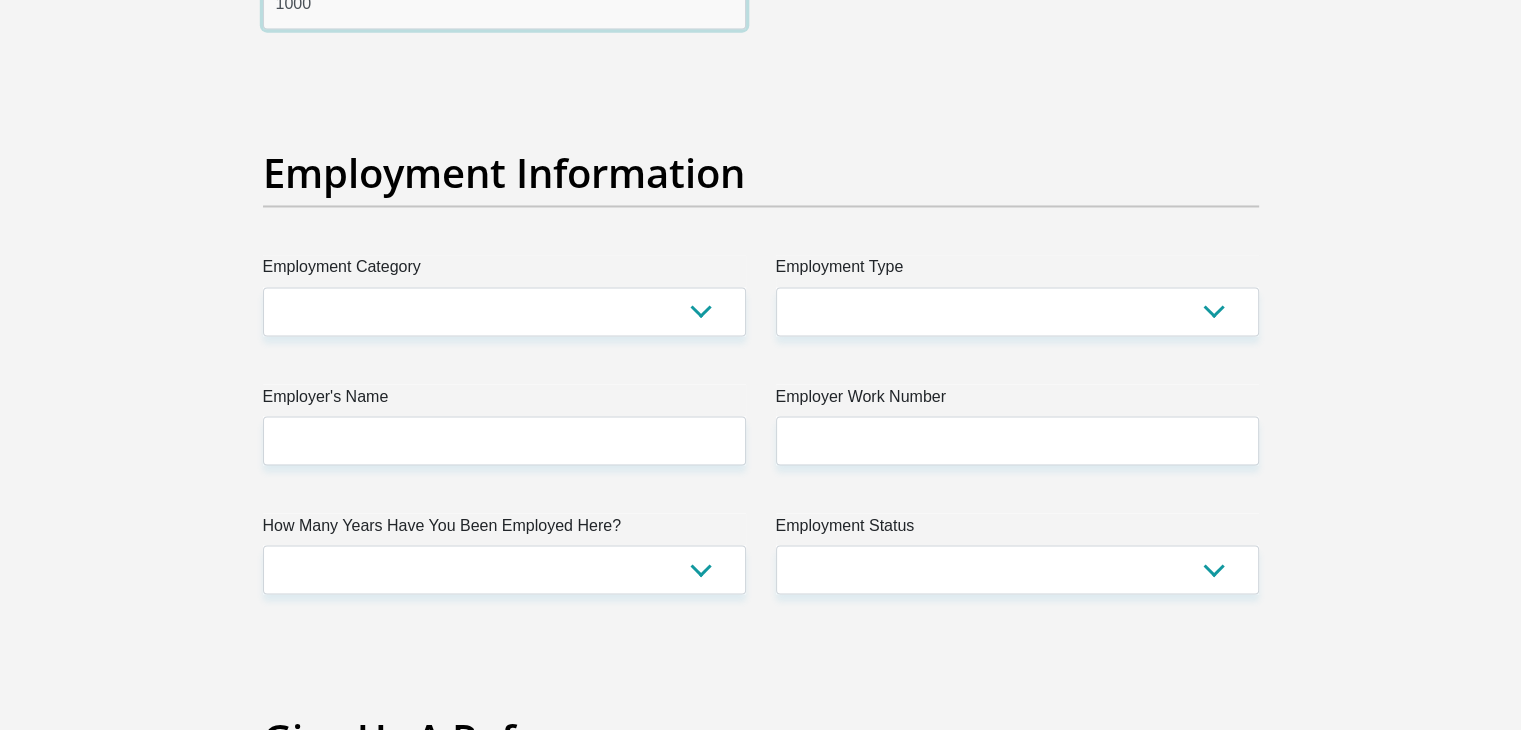 scroll, scrollTop: 3544, scrollLeft: 0, axis: vertical 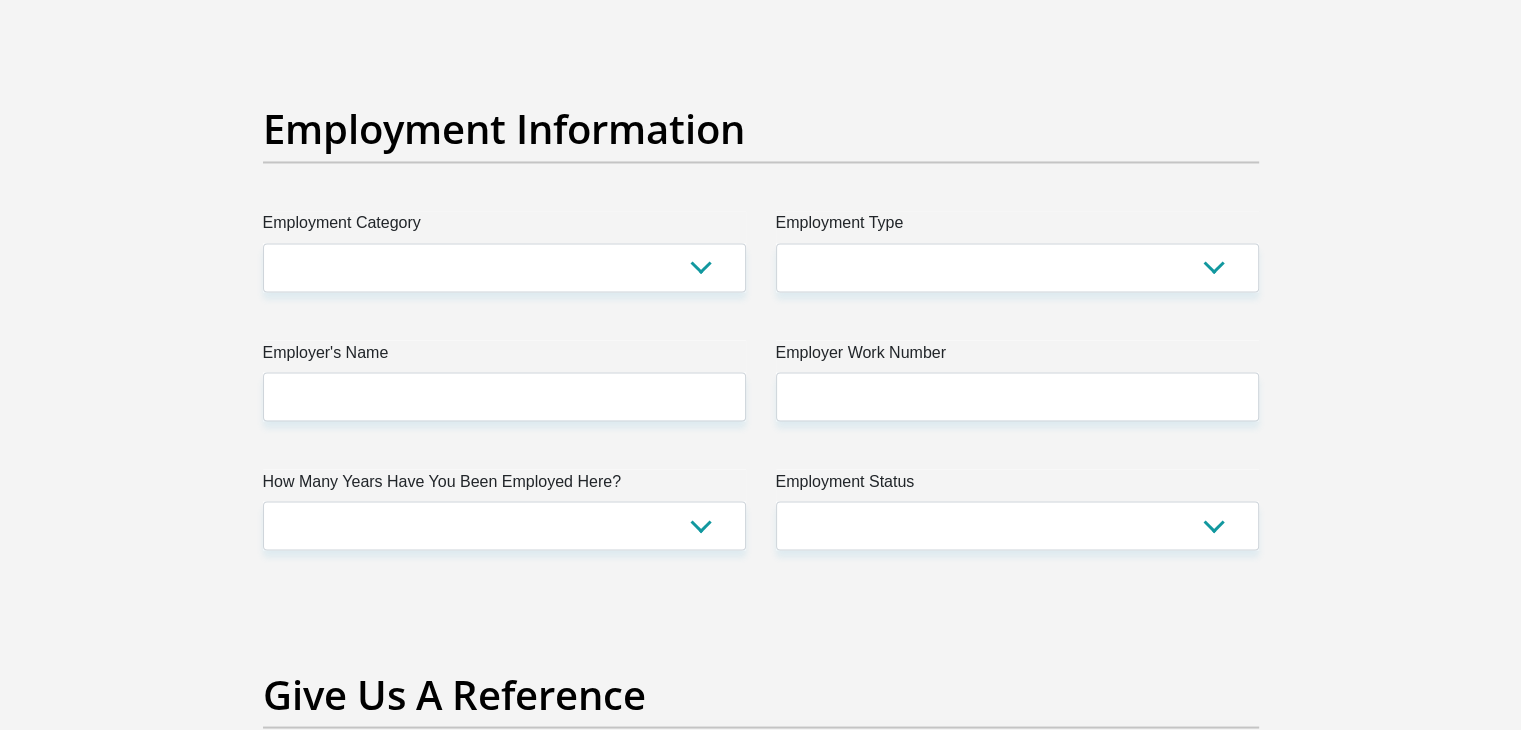 type on "1000" 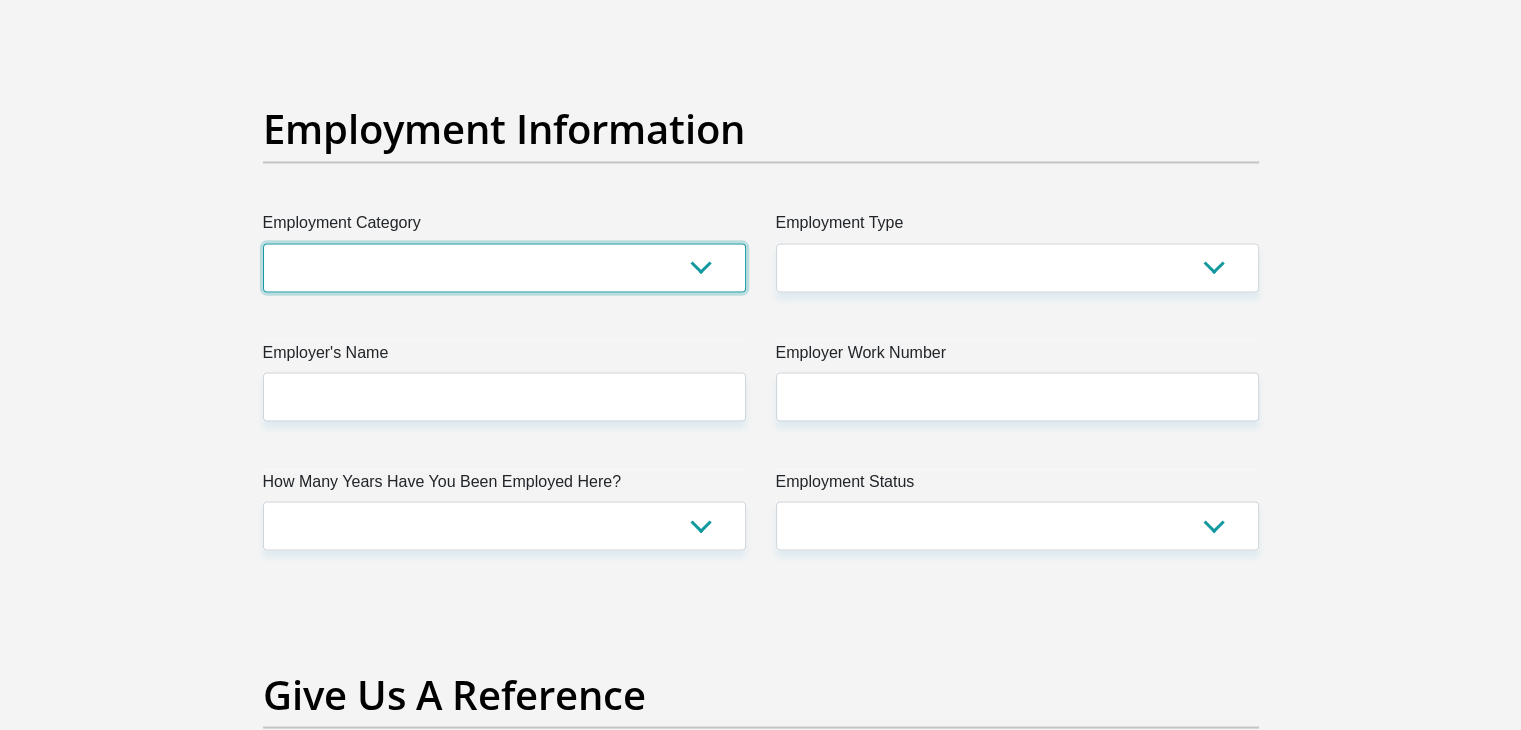 click on "AGRICULTURE
ALCOHOL & TOBACCO
CONSTRUCTION MATERIALS
METALLURGY
EQUIPMENT FOR RENEWABLE ENERGY
SPECIALIZED CONTRACTORS
CAR
GAMING (INCL. INTERNET
OTHER WHOLESALE
UNLICENSED PHARMACEUTICALS
CURRENCY EXCHANGE HOUSES
OTHER FINANCIAL INSTITUTIONS & INSURANCE
REAL ESTATE AGENTS
OIL & GAS
OTHER MATERIALS (E.G. IRON ORE)
PRECIOUS STONES & PRECIOUS METALS
POLITICAL ORGANIZATIONS
RELIGIOUS ORGANIZATIONS(NOT SECTS)
ACTI. HAVING BUSINESS DEAL WITH PUBLIC ADMINISTRATION
LAUNDROMATS" at bounding box center [504, 267] 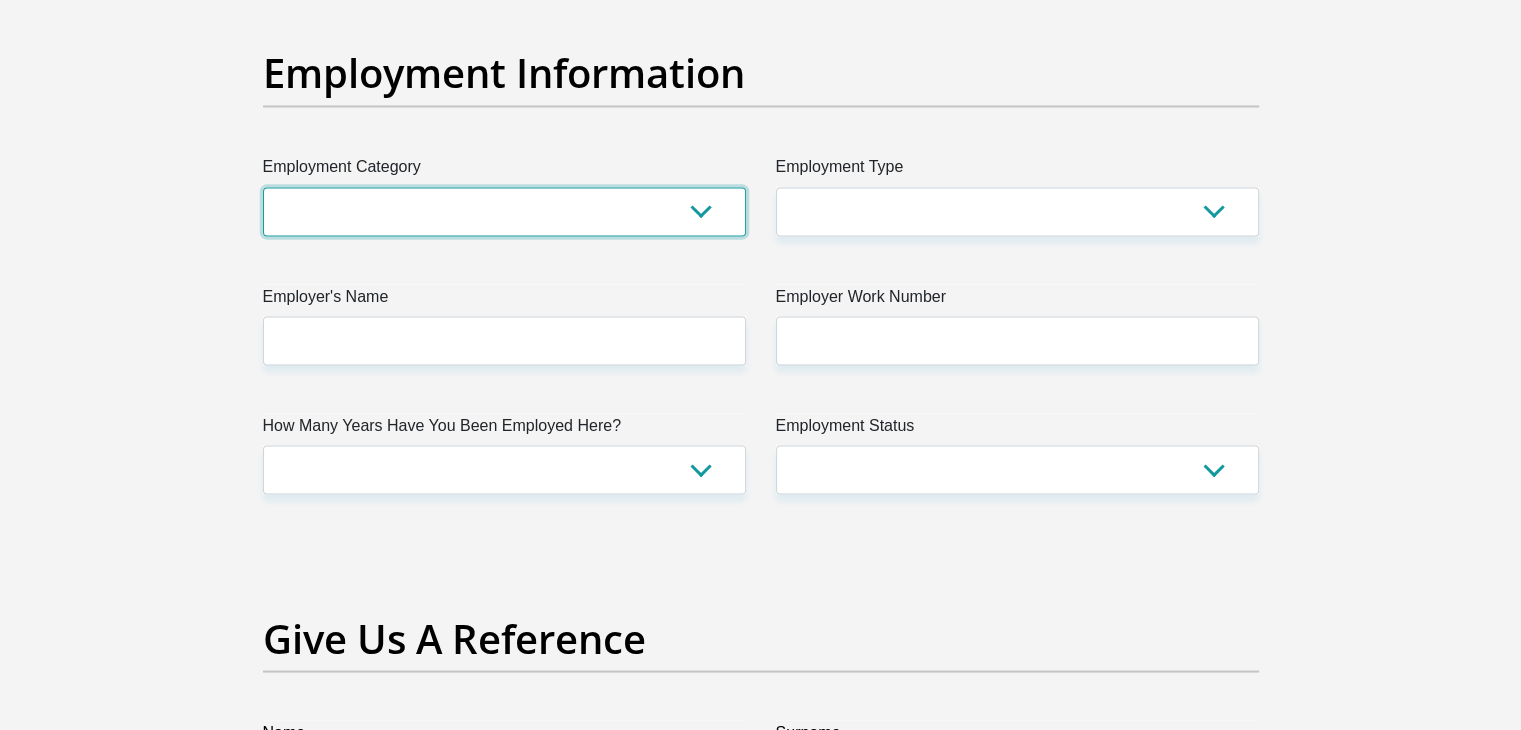 scroll, scrollTop: 3560, scrollLeft: 0, axis: vertical 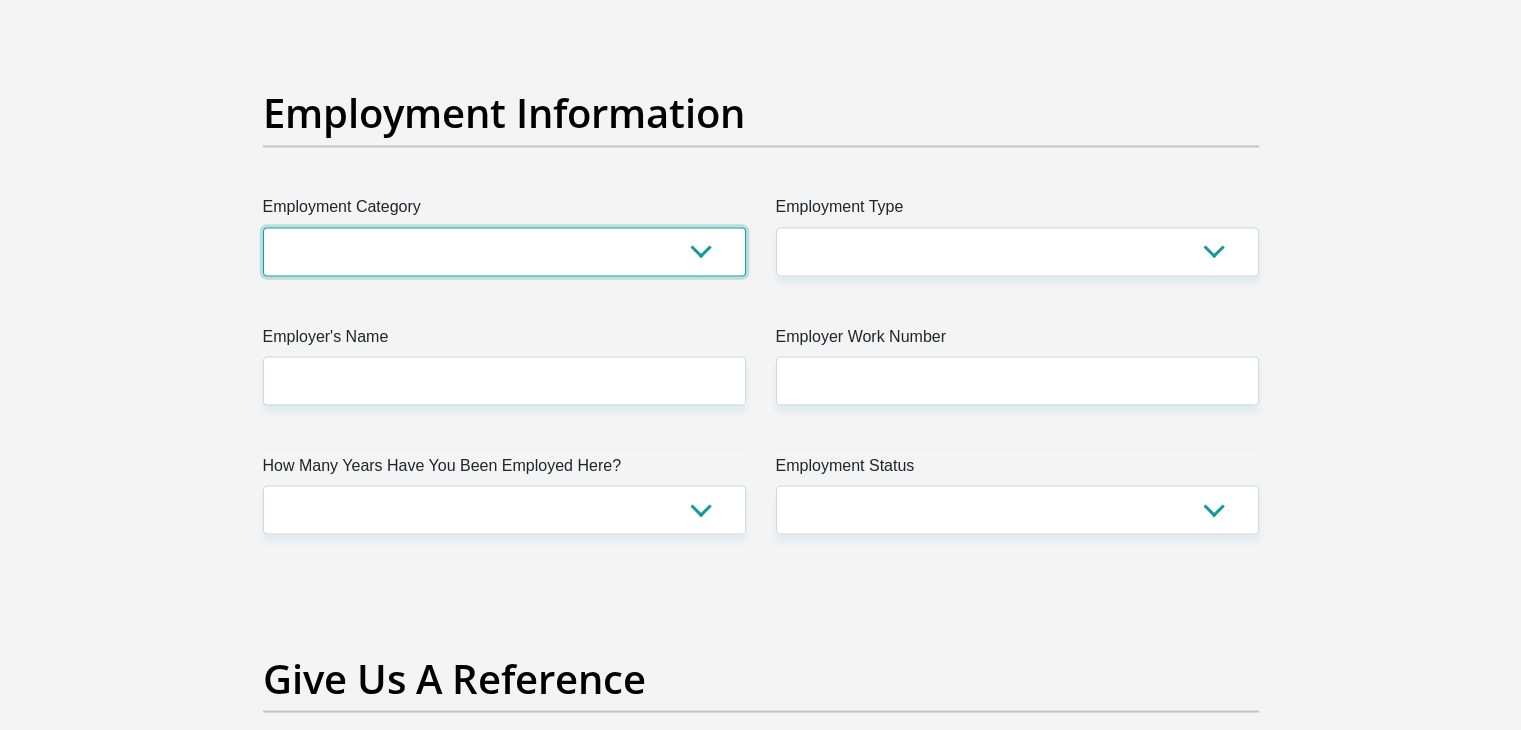 click on "AGRICULTURE
ALCOHOL & TOBACCO
CONSTRUCTION MATERIALS
METALLURGY
EQUIPMENT FOR RENEWABLE ENERGY
SPECIALIZED CONTRACTORS
CAR
GAMING (INCL. INTERNET
OTHER WHOLESALE
UNLICENSED PHARMACEUTICALS
CURRENCY EXCHANGE HOUSES
OTHER FINANCIAL INSTITUTIONS & INSURANCE
REAL ESTATE AGENTS
OIL & GAS
OTHER MATERIALS (E.G. IRON ORE)
PRECIOUS STONES & PRECIOUS METALS
POLITICAL ORGANIZATIONS
RELIGIOUS ORGANIZATIONS(NOT SECTS)
ACTI. HAVING BUSINESS DEAL WITH PUBLIC ADMINISTRATION
LAUNDROMATS" at bounding box center (504, 251) 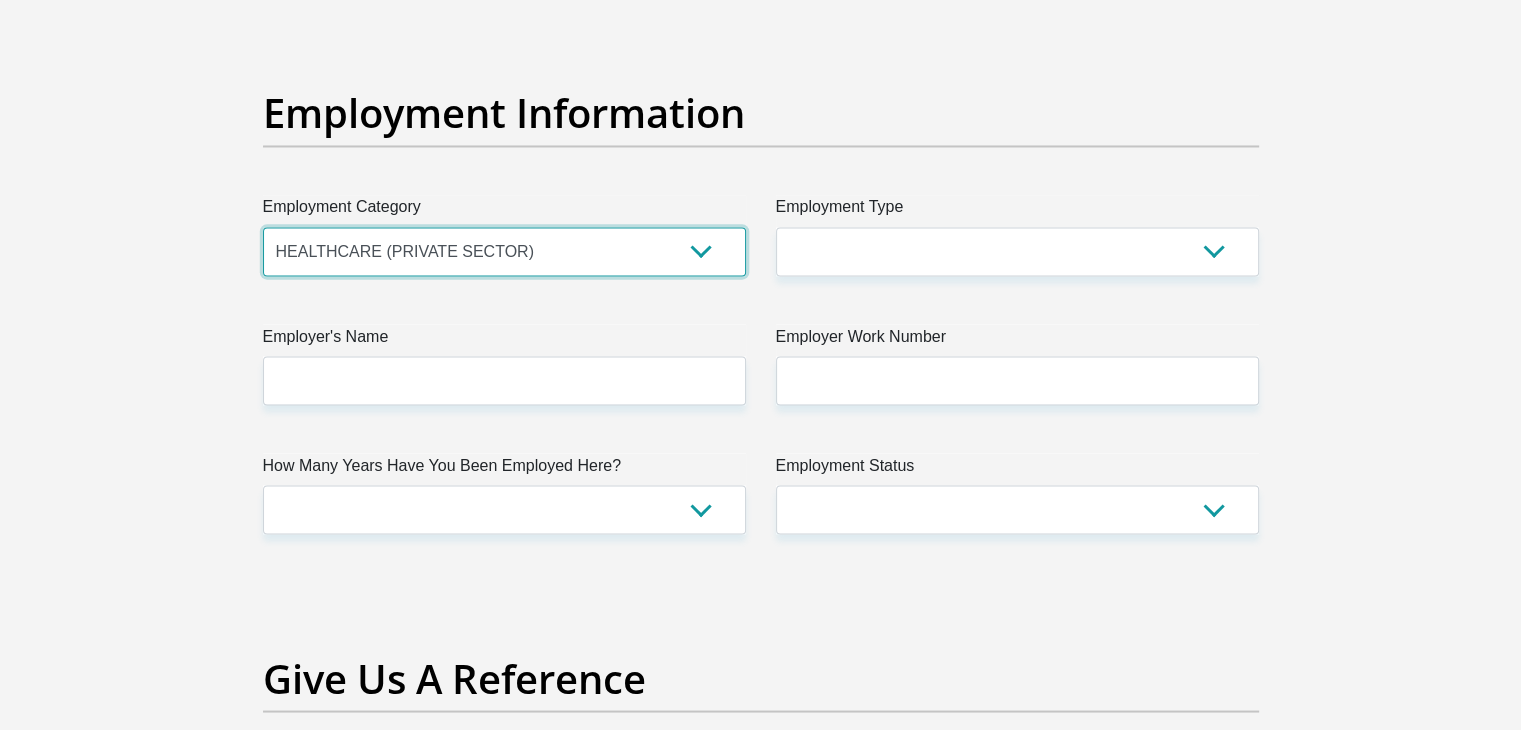 click on "AGRICULTURE
ALCOHOL & TOBACCO
CONSTRUCTION MATERIALS
METALLURGY
EQUIPMENT FOR RENEWABLE ENERGY
SPECIALIZED CONTRACTORS
CAR
GAMING (INCL. INTERNET
OTHER WHOLESALE
UNLICENSED PHARMACEUTICALS
CURRENCY EXCHANGE HOUSES
OTHER FINANCIAL INSTITUTIONS & INSURANCE
REAL ESTATE AGENTS
OIL & GAS
OTHER MATERIALS (E.G. IRON ORE)
PRECIOUS STONES & PRECIOUS METALS
POLITICAL ORGANIZATIONS
RELIGIOUS ORGANIZATIONS(NOT SECTS)
ACTI. HAVING BUSINESS DEAL WITH PUBLIC ADMINISTRATION
LAUNDROMATS" at bounding box center [504, 251] 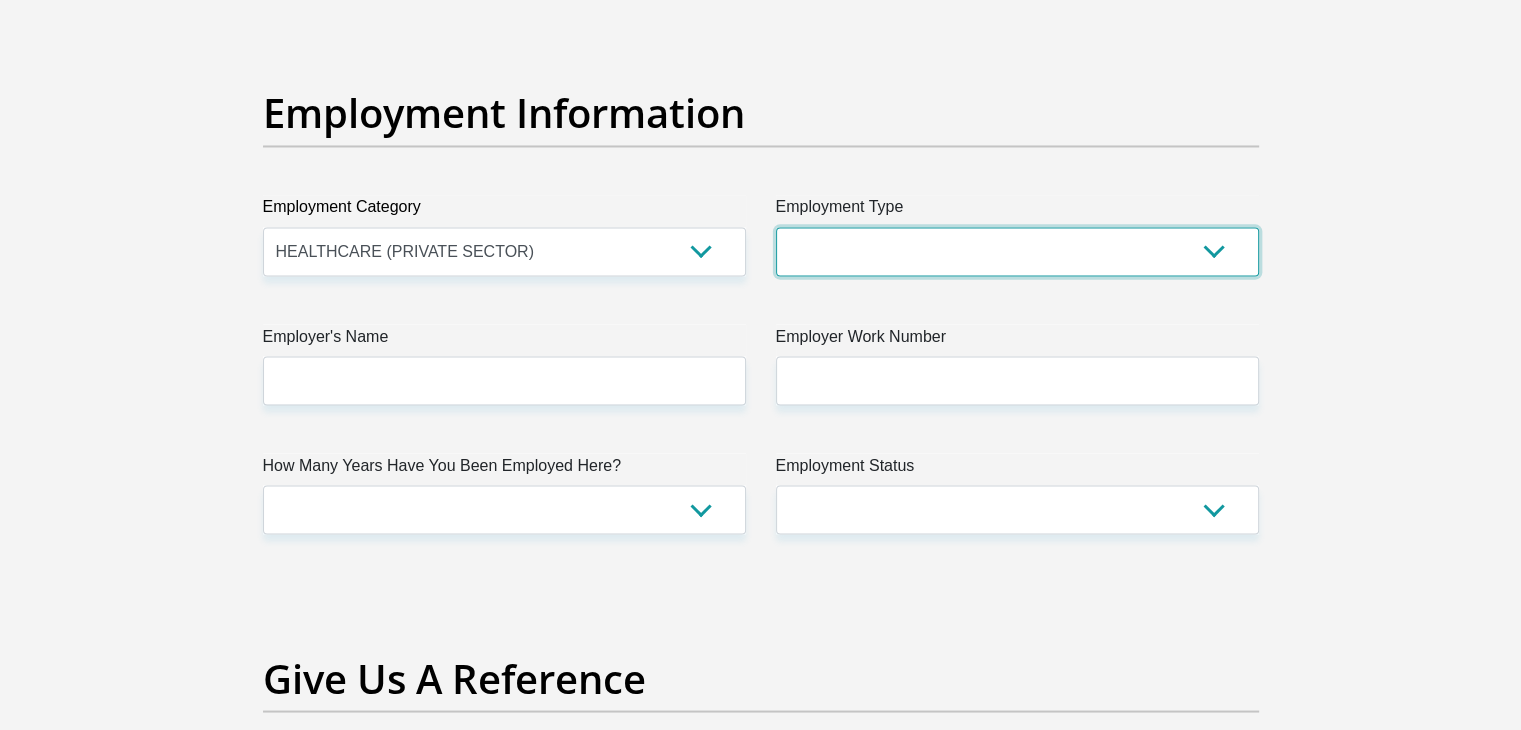 click on "College/Lecturer
Craft Seller
Creative
Driver
Executive
Farmer
Forces - Non Commissioned
Forces - Officer
Hawker
Housewife
Labourer
Licenced Professional
Manager
Miner
Non Licenced Professional
Office Staff/Clerk
Outside Worker
Pensioner
Permanent Teacher
Production/Manufacturing
Sales
Self-Employed
Semi-Professional Worker
Service Industry  Social Worker  Student" at bounding box center [1017, 251] 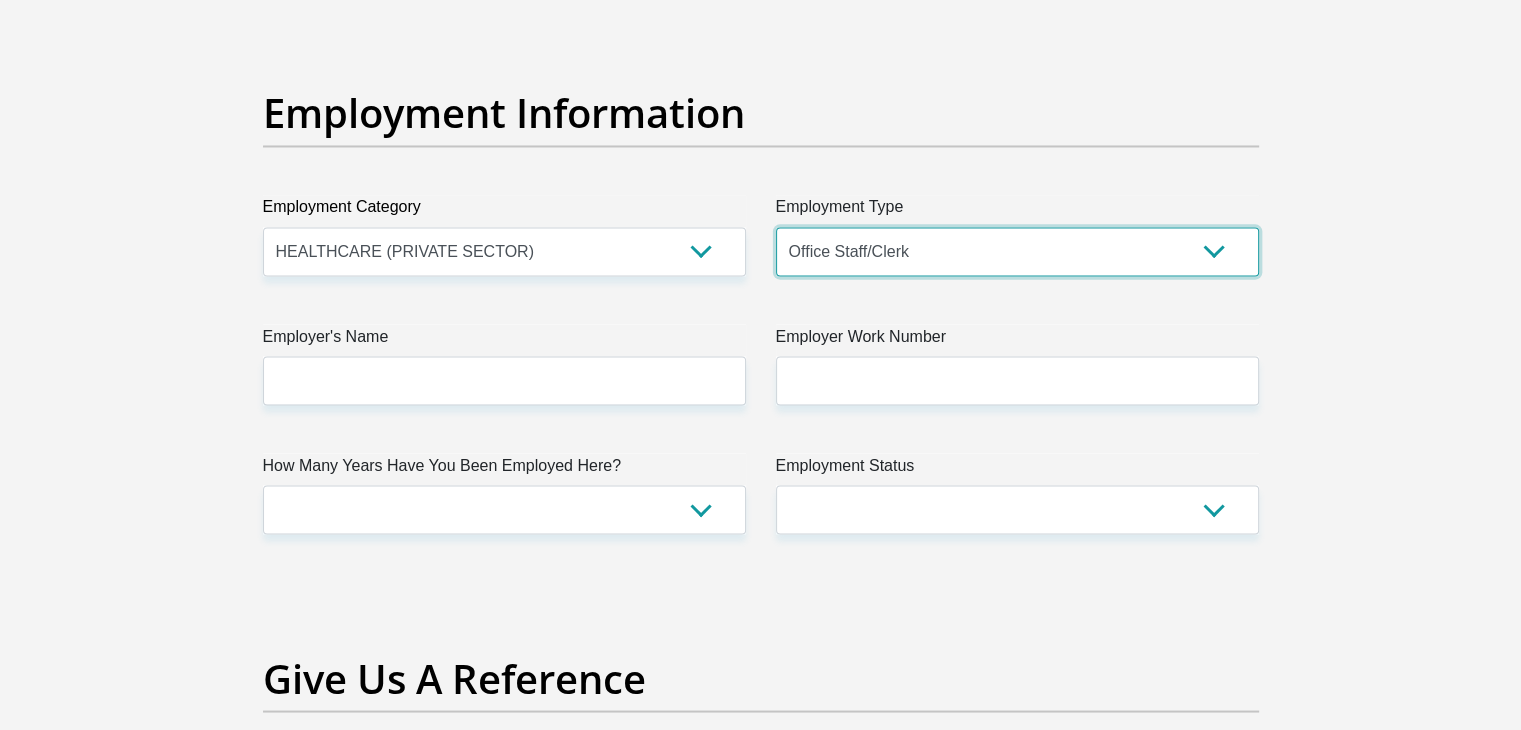 click on "College/Lecturer
Craft Seller
Creative
Driver
Executive
Farmer
Forces - Non Commissioned
Forces - Officer
Hawker
Housewife
Labourer
Licenced Professional
Manager
Miner
Non Licenced Professional
Office Staff/Clerk
Outside Worker
Pensioner
Permanent Teacher
Production/Manufacturing
Sales
Self-Employed
Semi-Professional Worker
Service Industry  Social Worker  Student" at bounding box center (1017, 251) 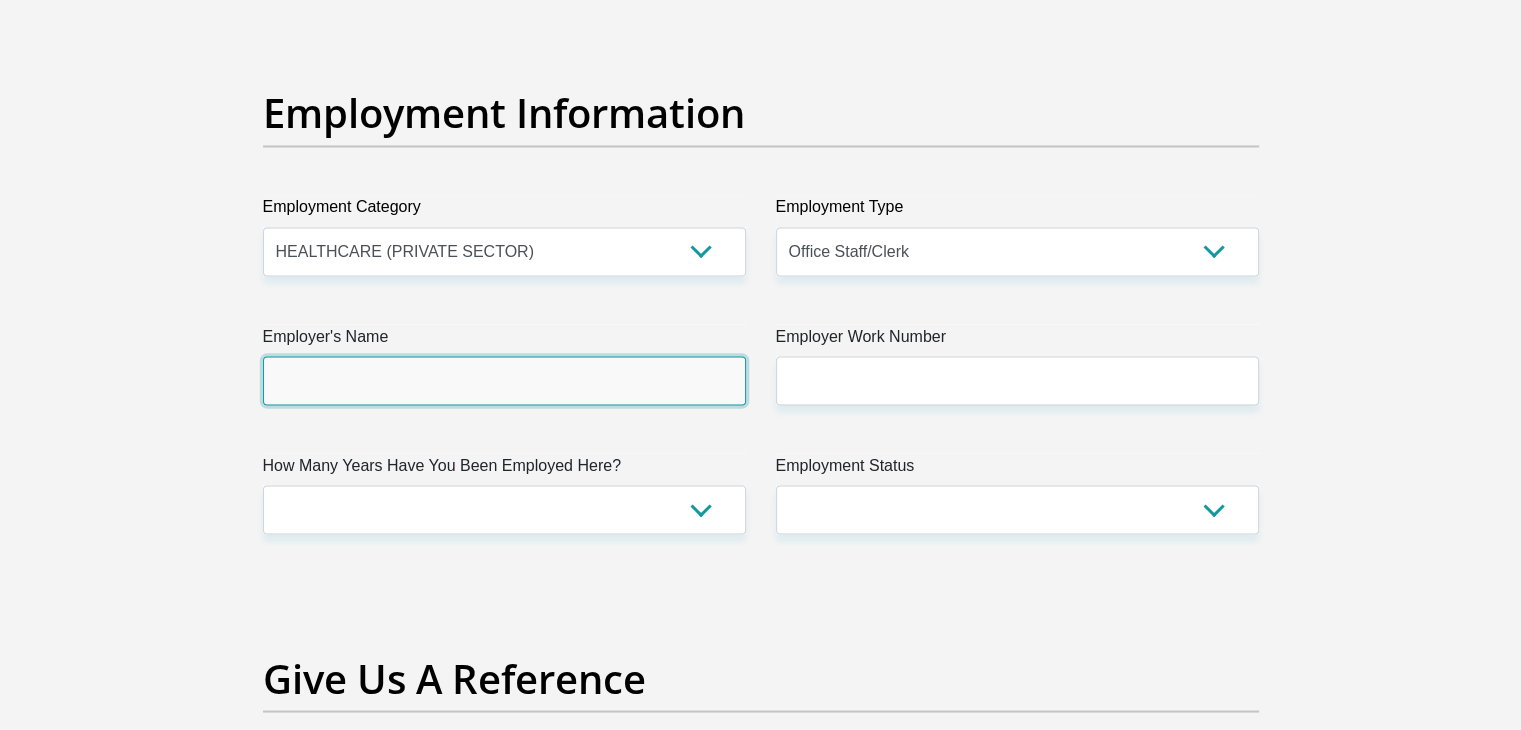 click on "Employer's Name" at bounding box center (504, 380) 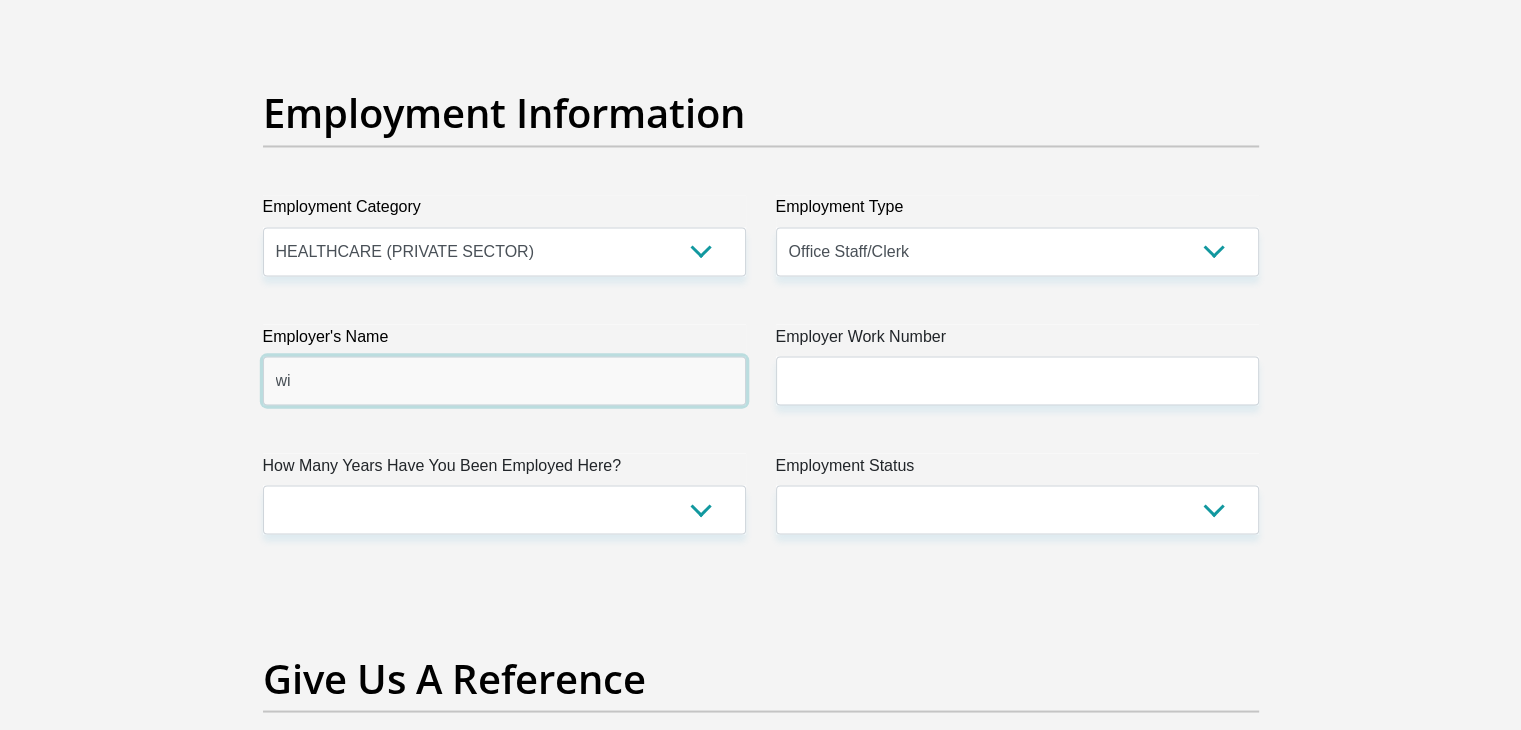 type on "w" 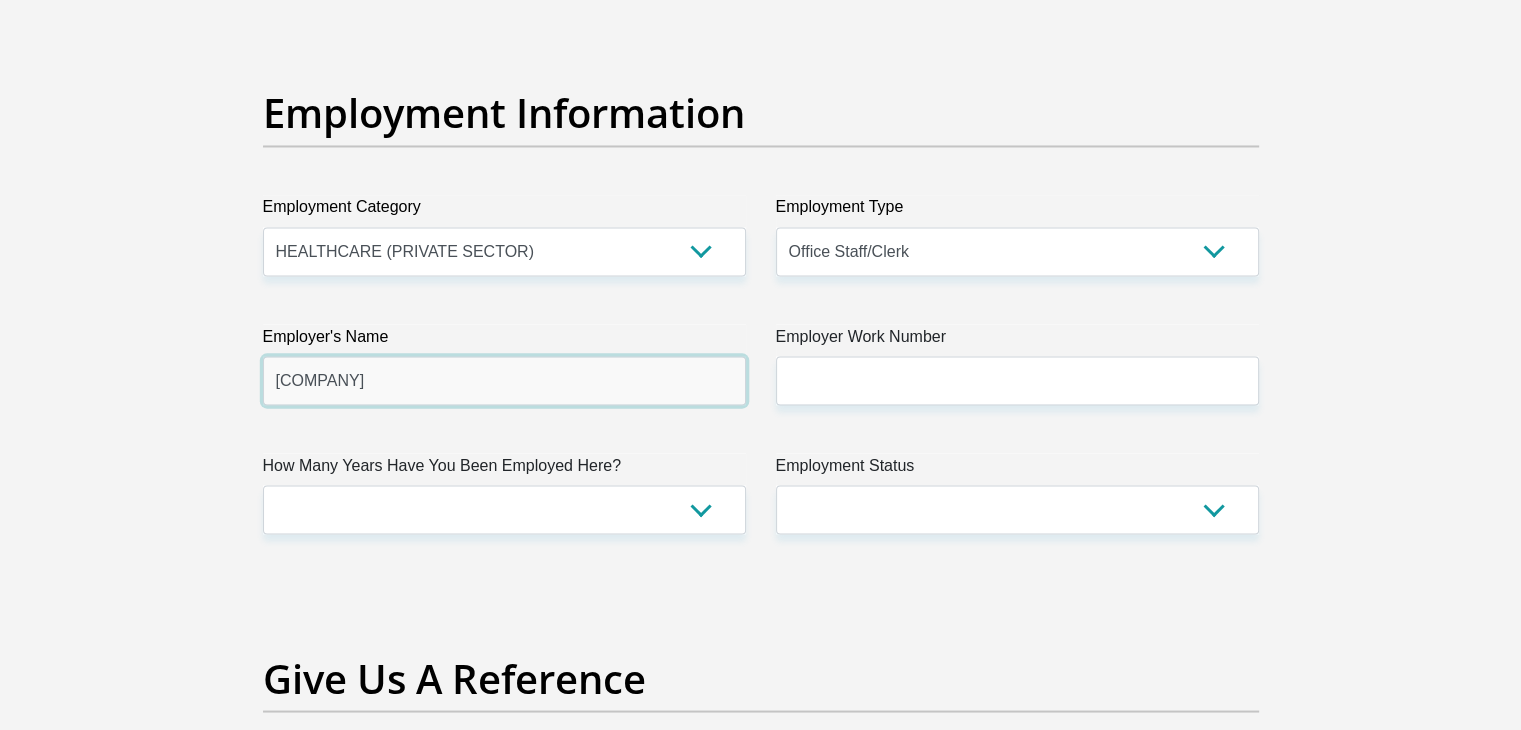click on "[COMPANY]" at bounding box center (504, 380) 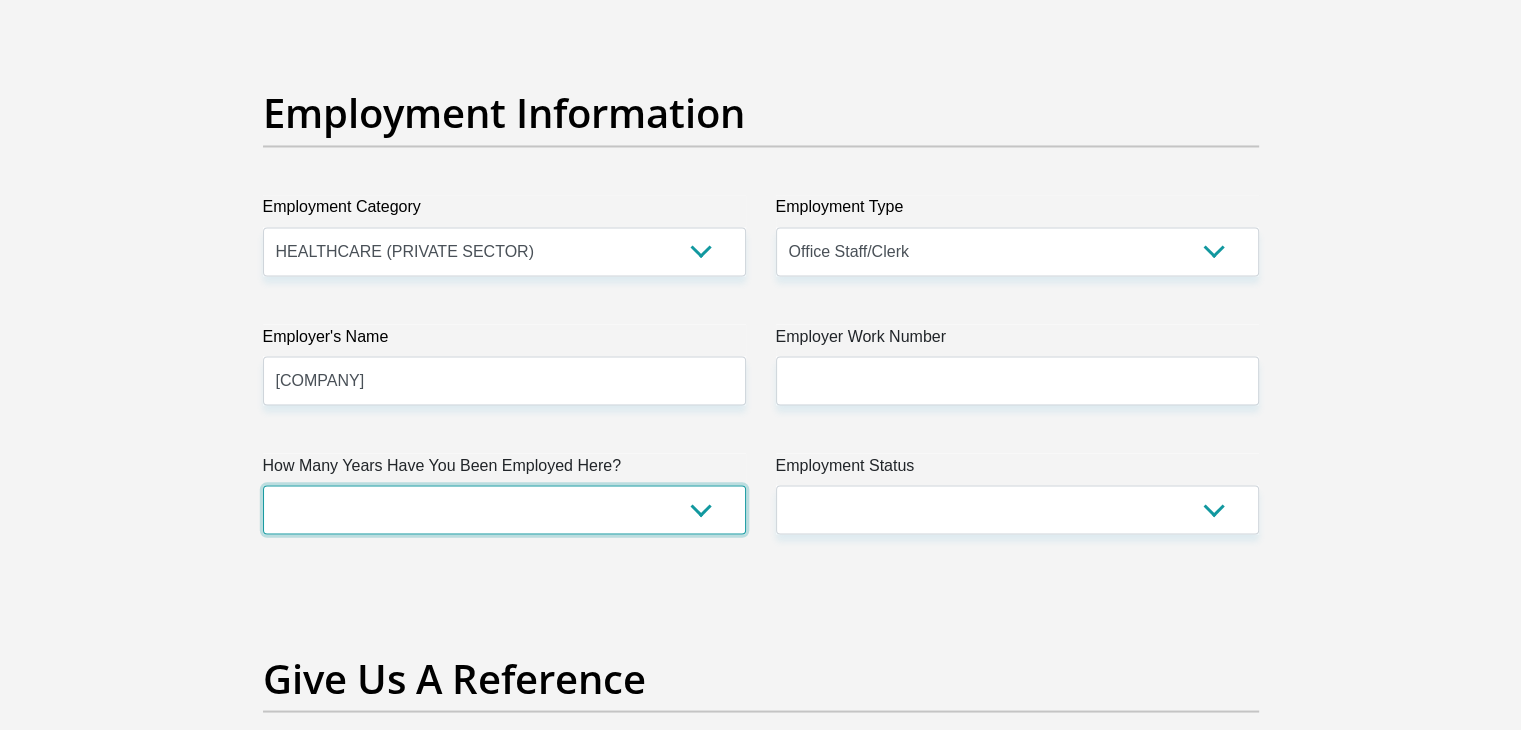 click on "less than 1 year
1-3 years
3-5 years
5+ years" at bounding box center (504, 509) 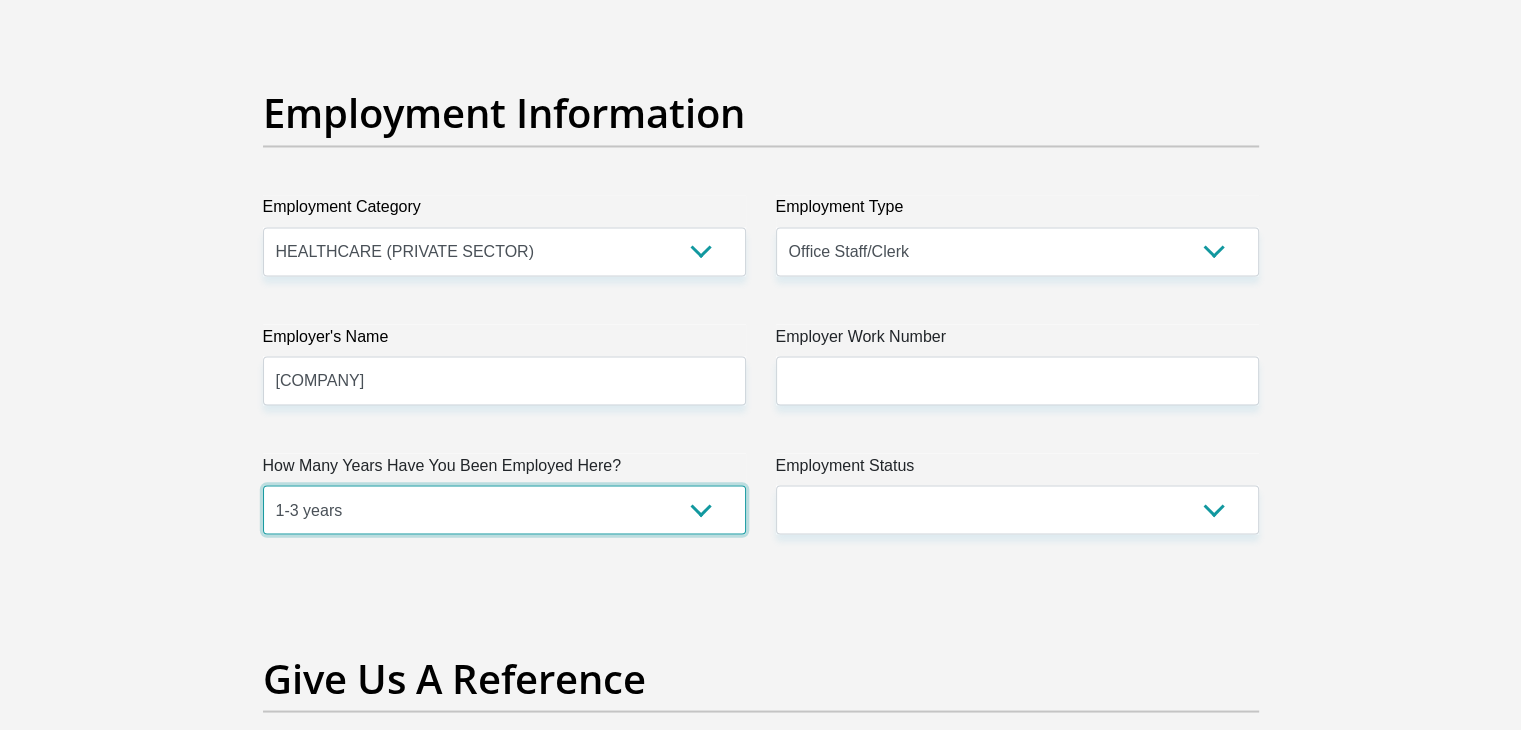 click on "less than 1 year
1-3 years
3-5 years
5+ years" at bounding box center [504, 509] 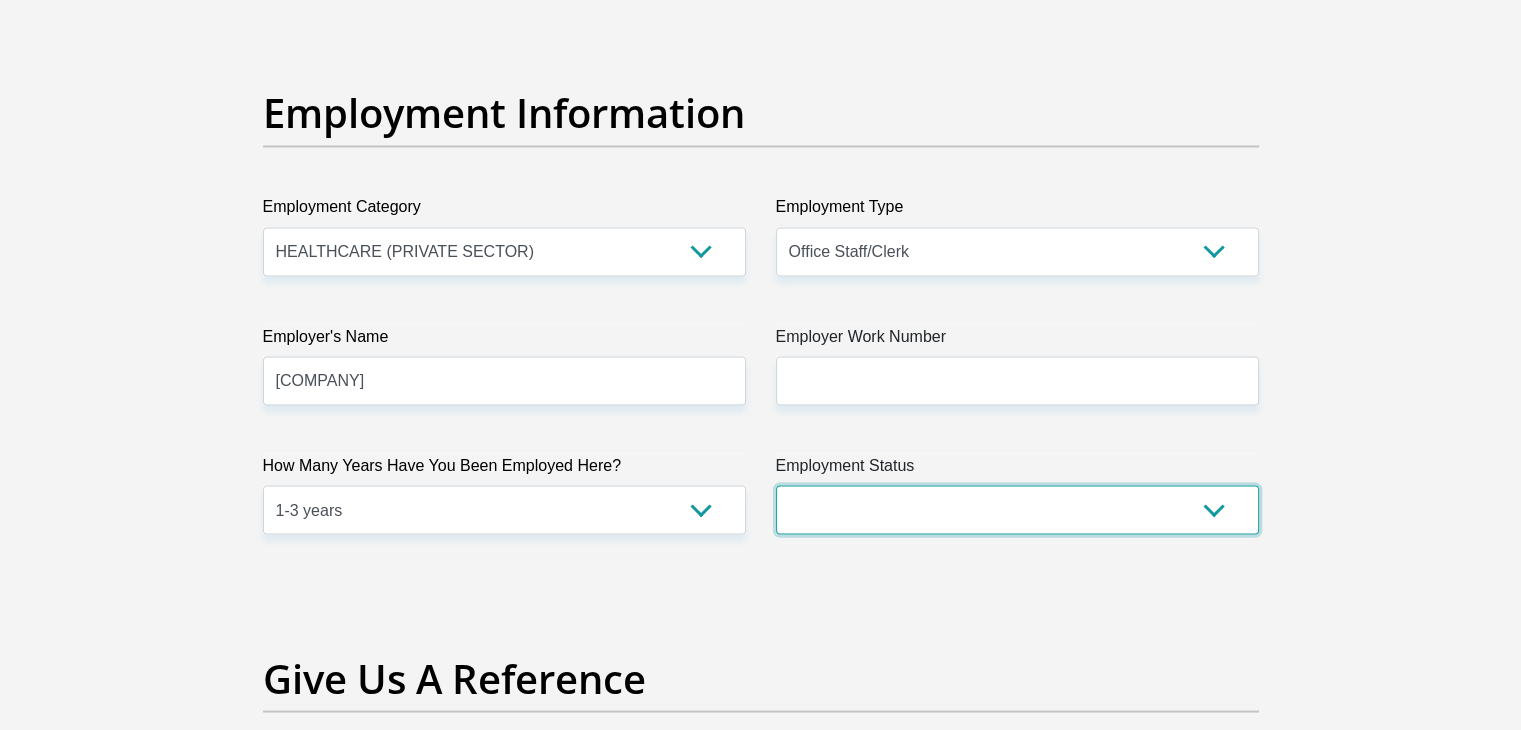 click on "Permanent/Full-time
Part-time/Casual
Contract Worker
Self-Employed
Housewife
Retired
Student
Medically Boarded
Disability
Unemployed" at bounding box center [1017, 509] 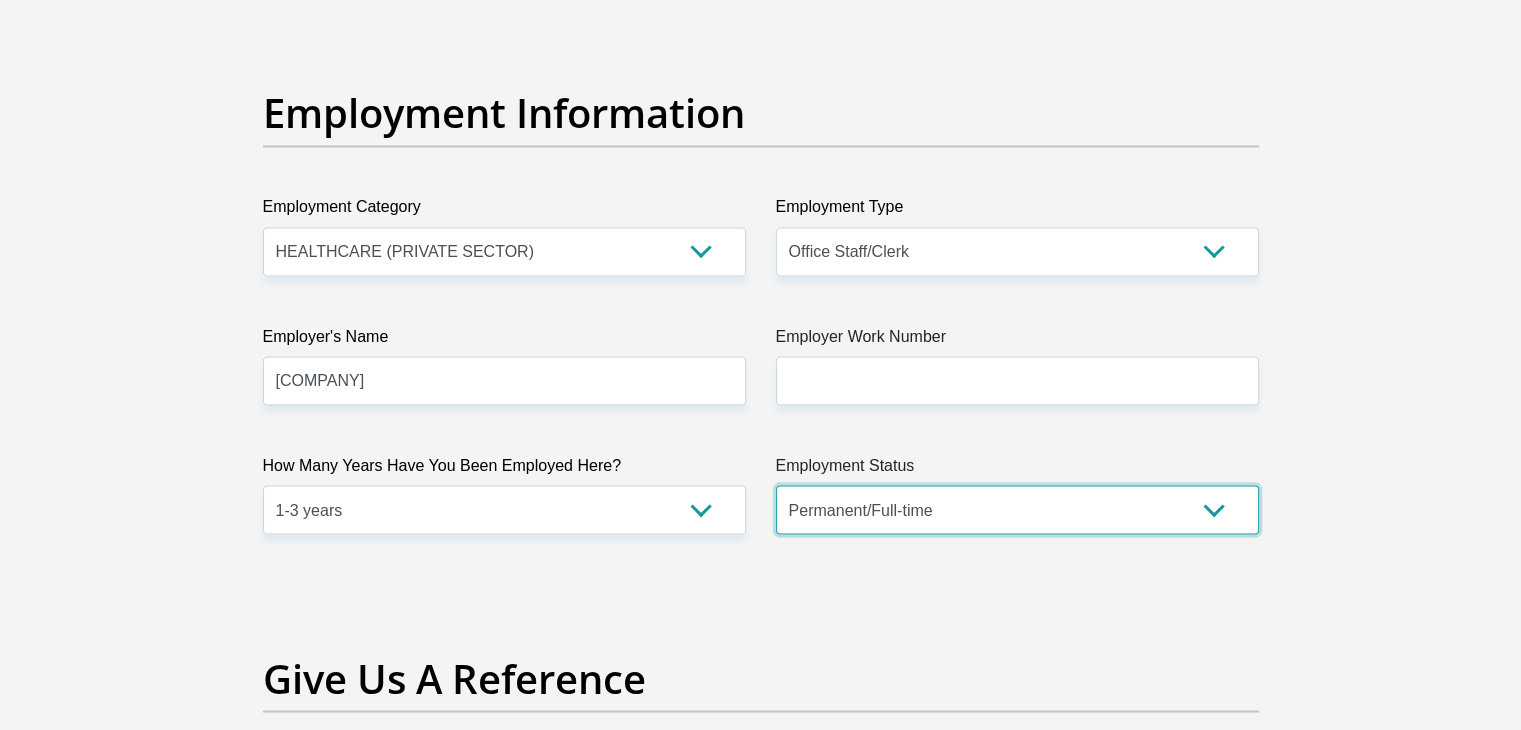 click on "Permanent/Full-time
Part-time/Casual
Contract Worker
Self-Employed
Housewife
Retired
Student
Medically Boarded
Disability
Unemployed" at bounding box center [1017, 509] 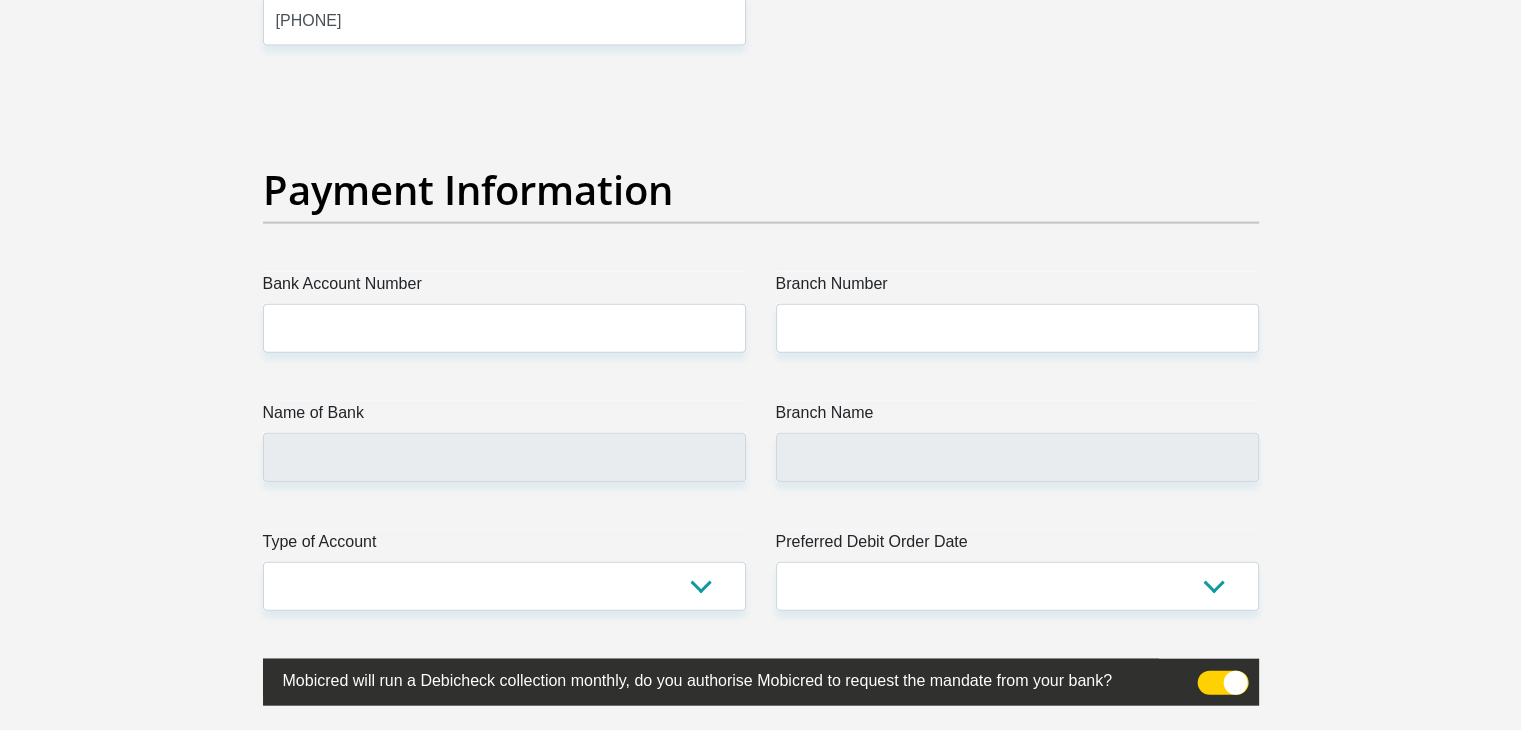 scroll, scrollTop: 4489, scrollLeft: 0, axis: vertical 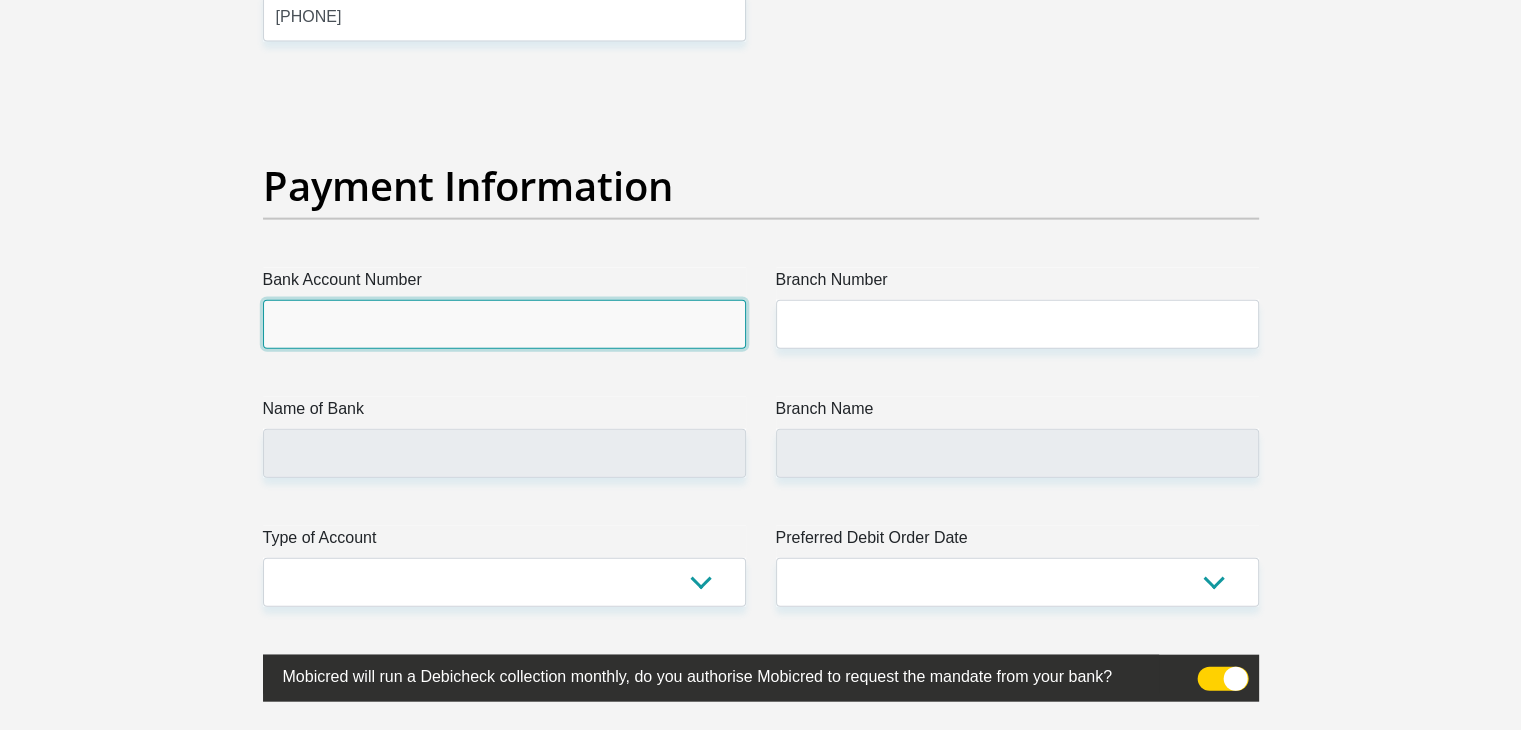 click on "Bank Account Number" at bounding box center (504, 324) 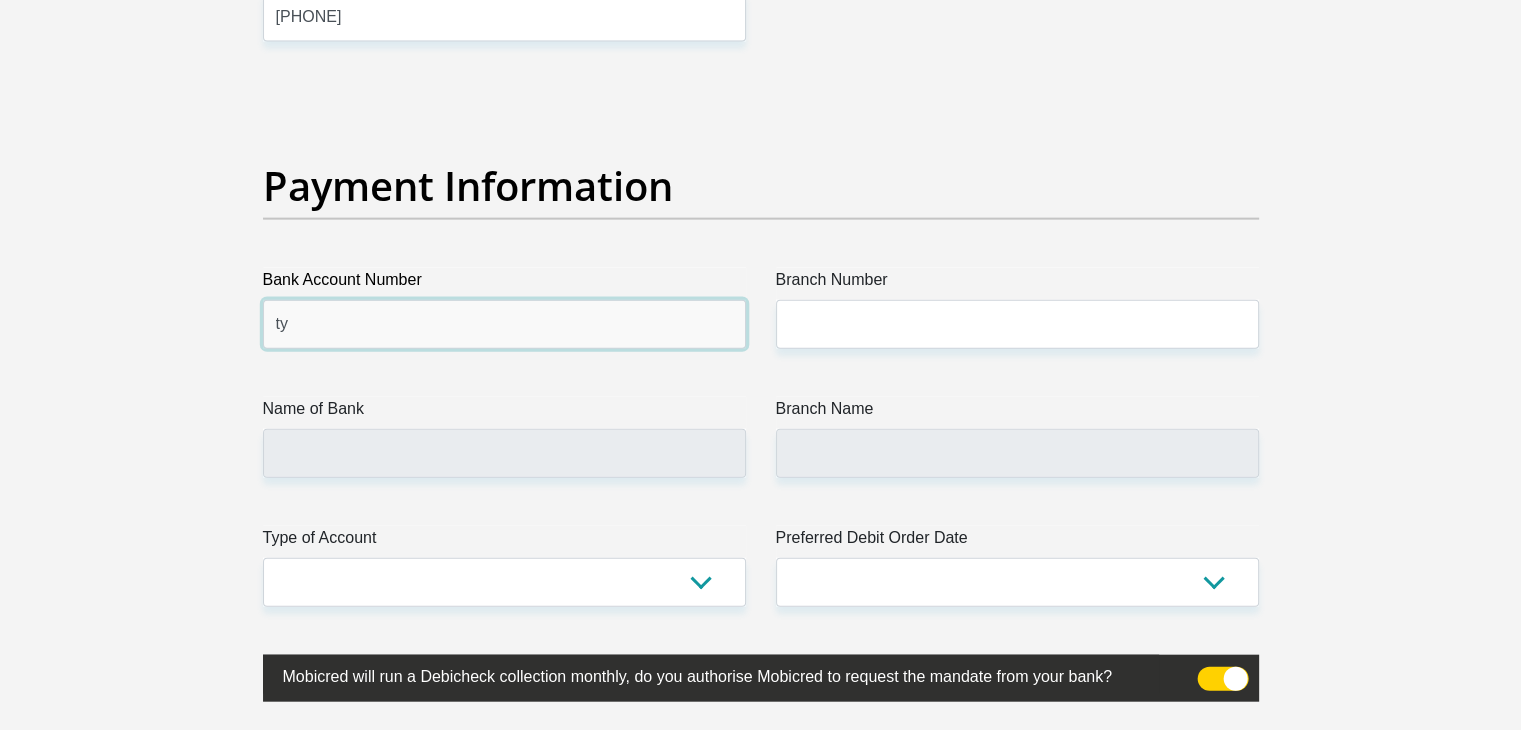 type on "t" 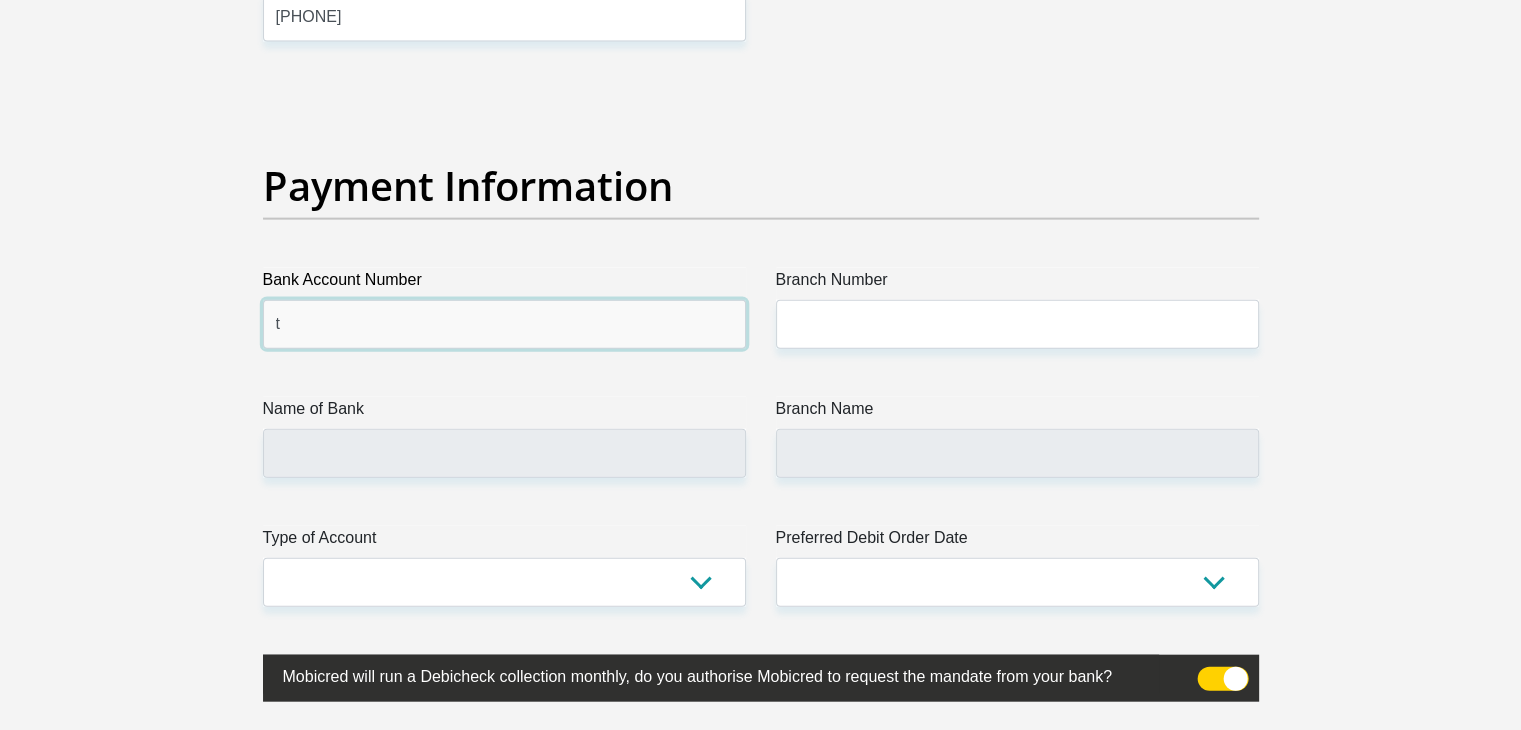 type 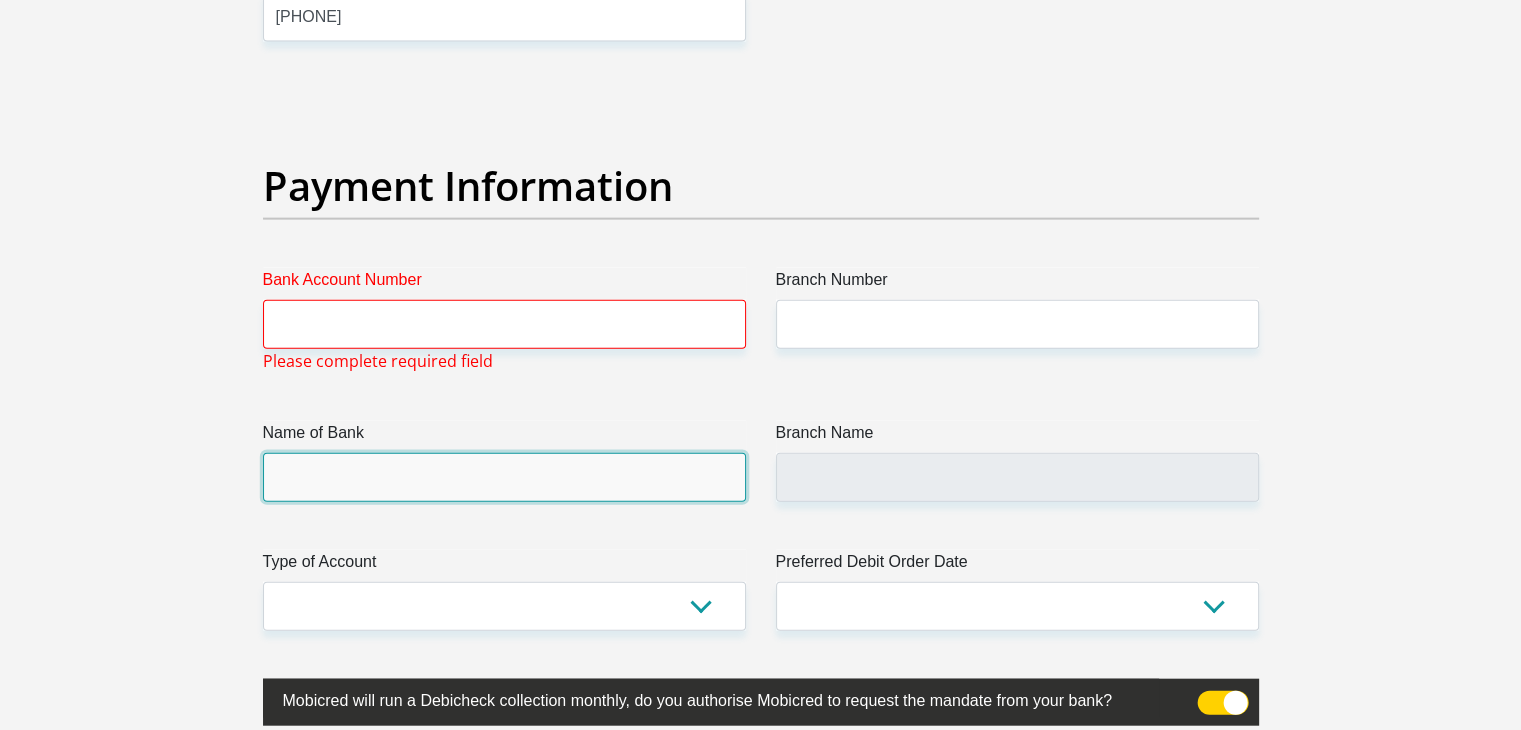 click on "Name of Bank" at bounding box center [504, 477] 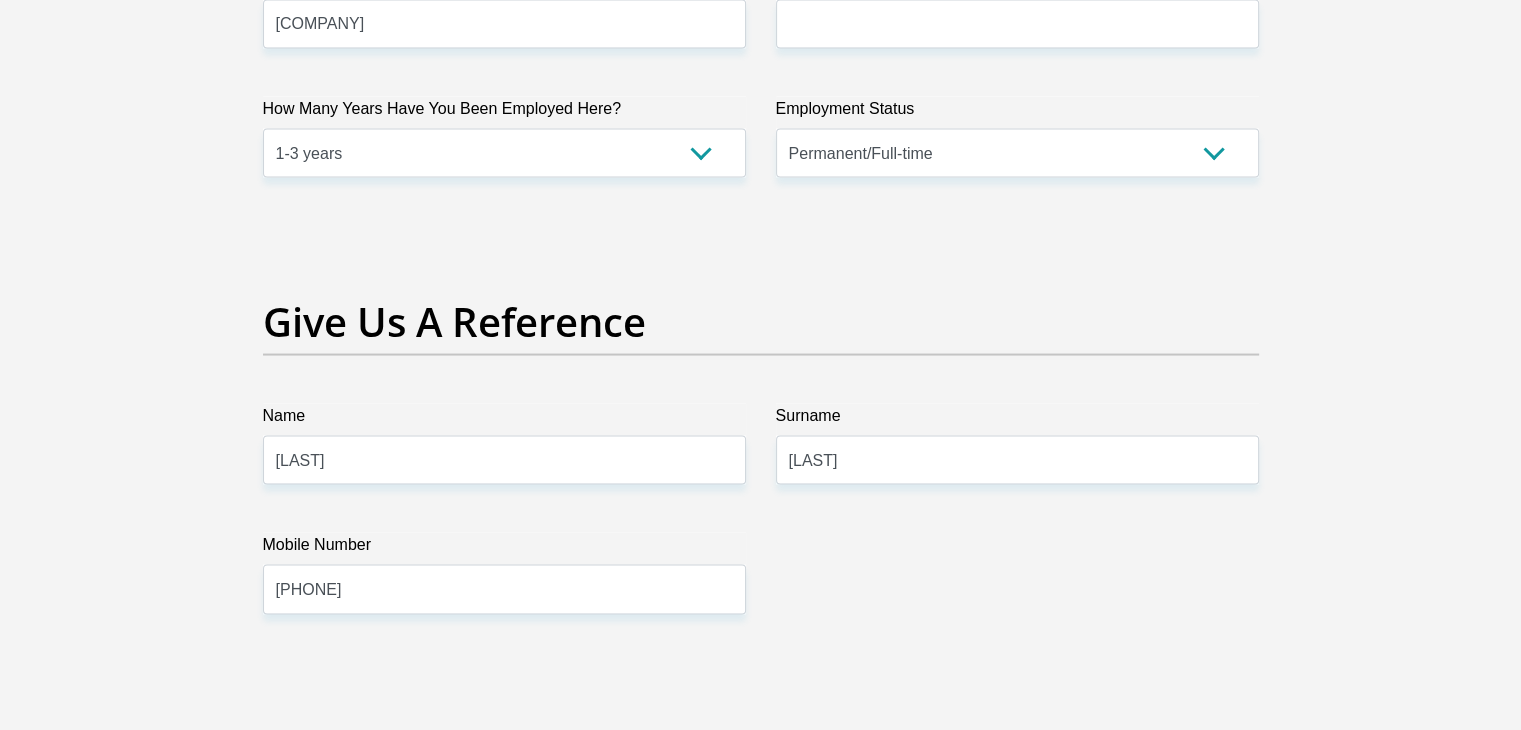 scroll, scrollTop: 3898, scrollLeft: 0, axis: vertical 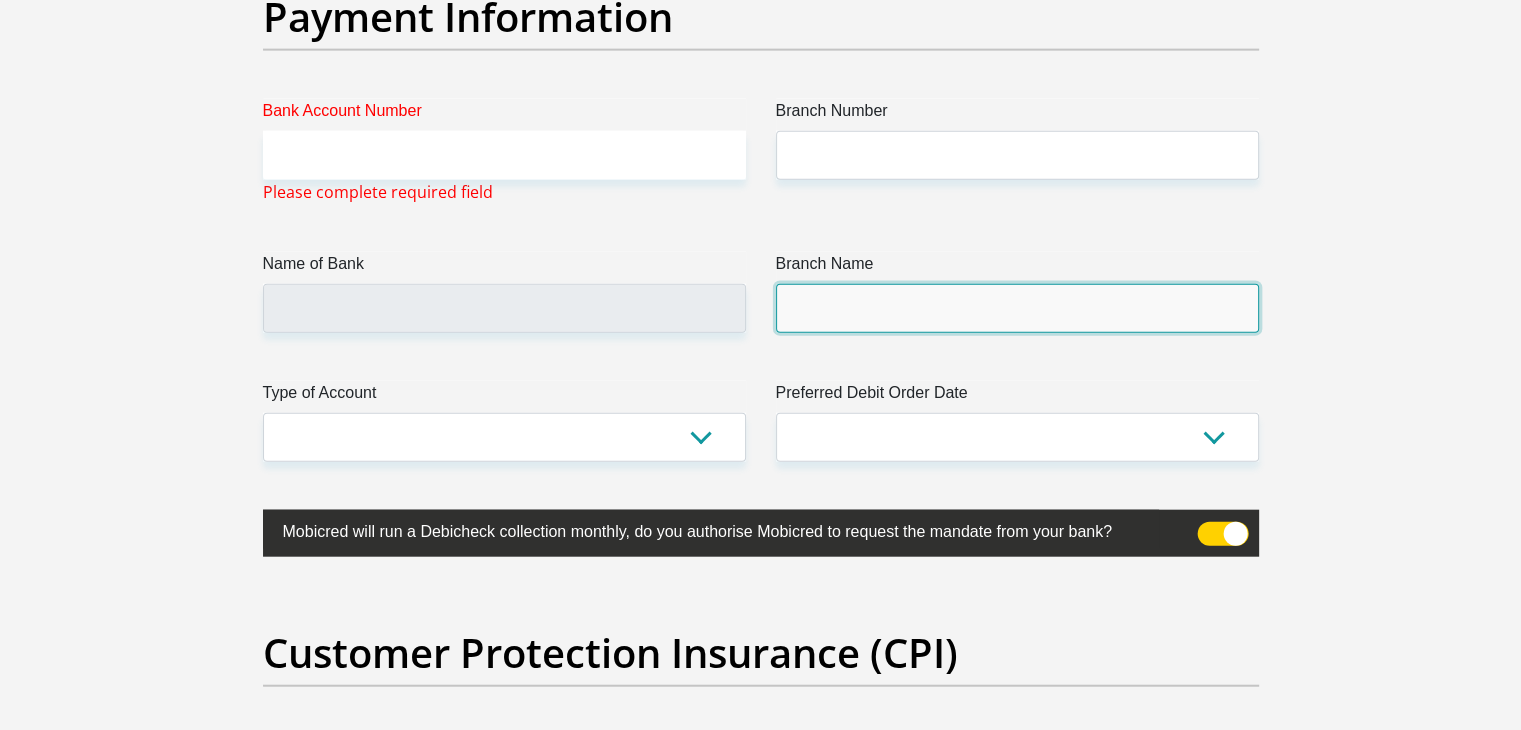 click on "Branch Name" at bounding box center [1017, 308] 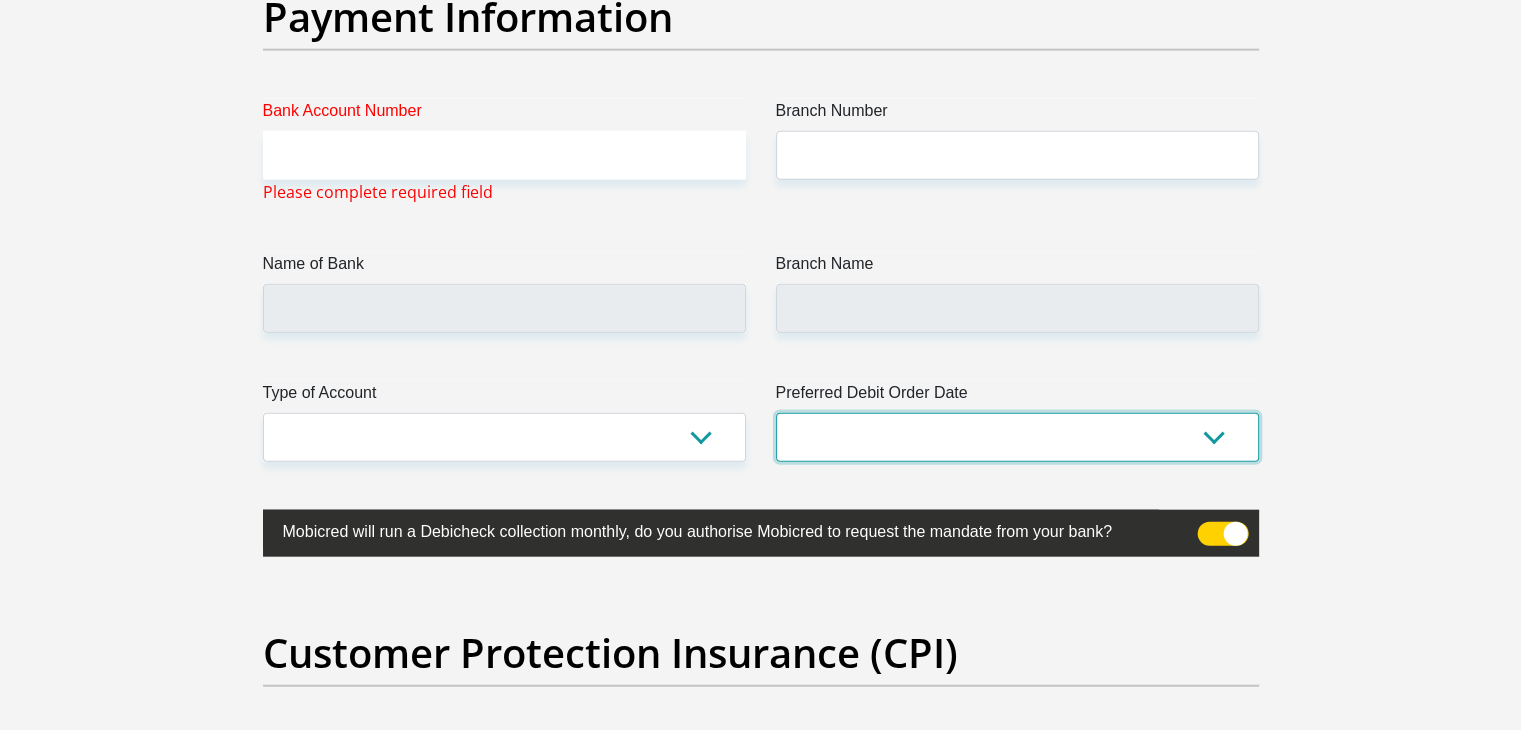 click on "1st
2nd
3rd
4th
5th
7th
18th
19th
20th
21st
22nd
23rd
24th
25th
26th
27th
28th
29th
30th" at bounding box center [1017, 437] 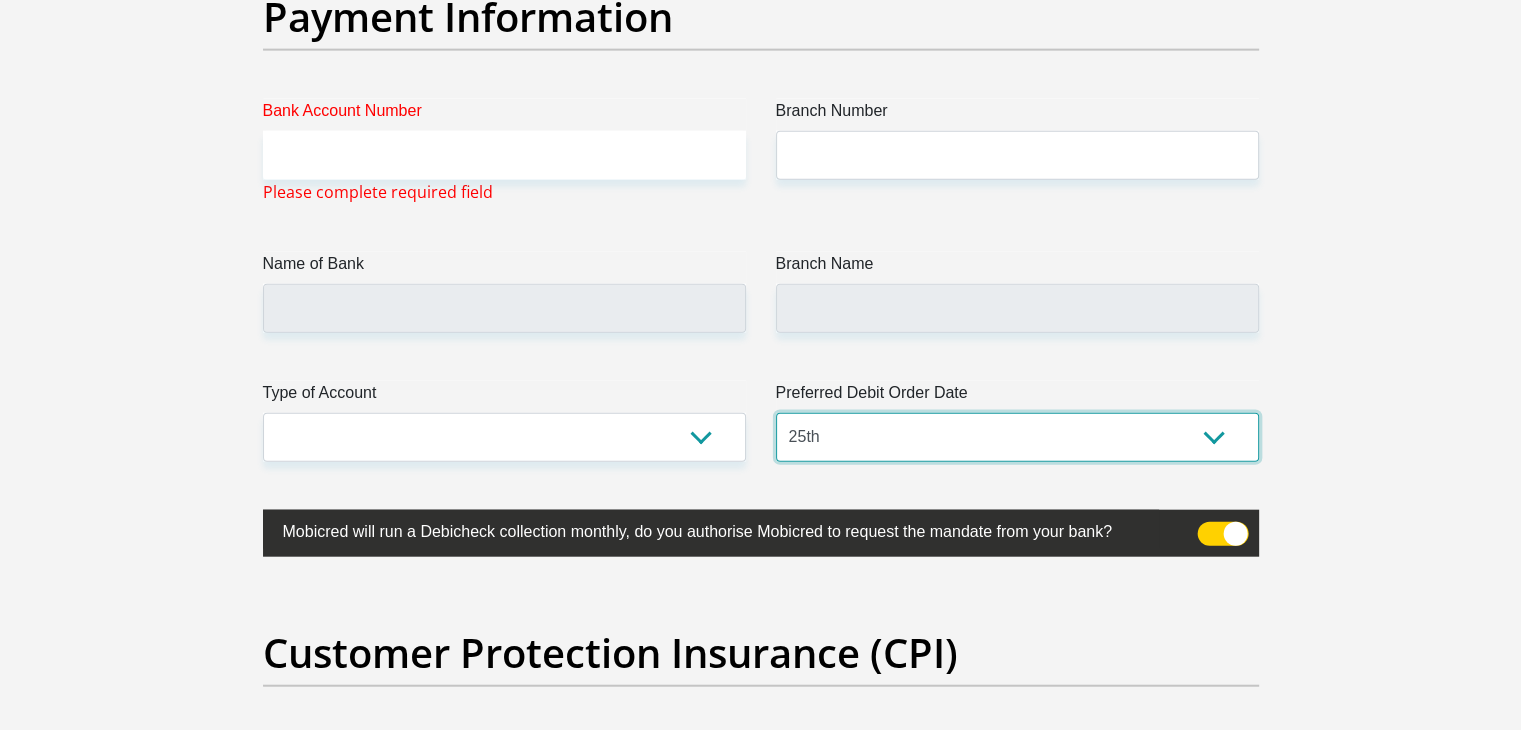 click on "1st
2nd
3rd
4th
5th
7th
18th
19th
20th
21st
22nd
23rd
24th
25th
26th
27th
28th
29th
30th" at bounding box center [1017, 437] 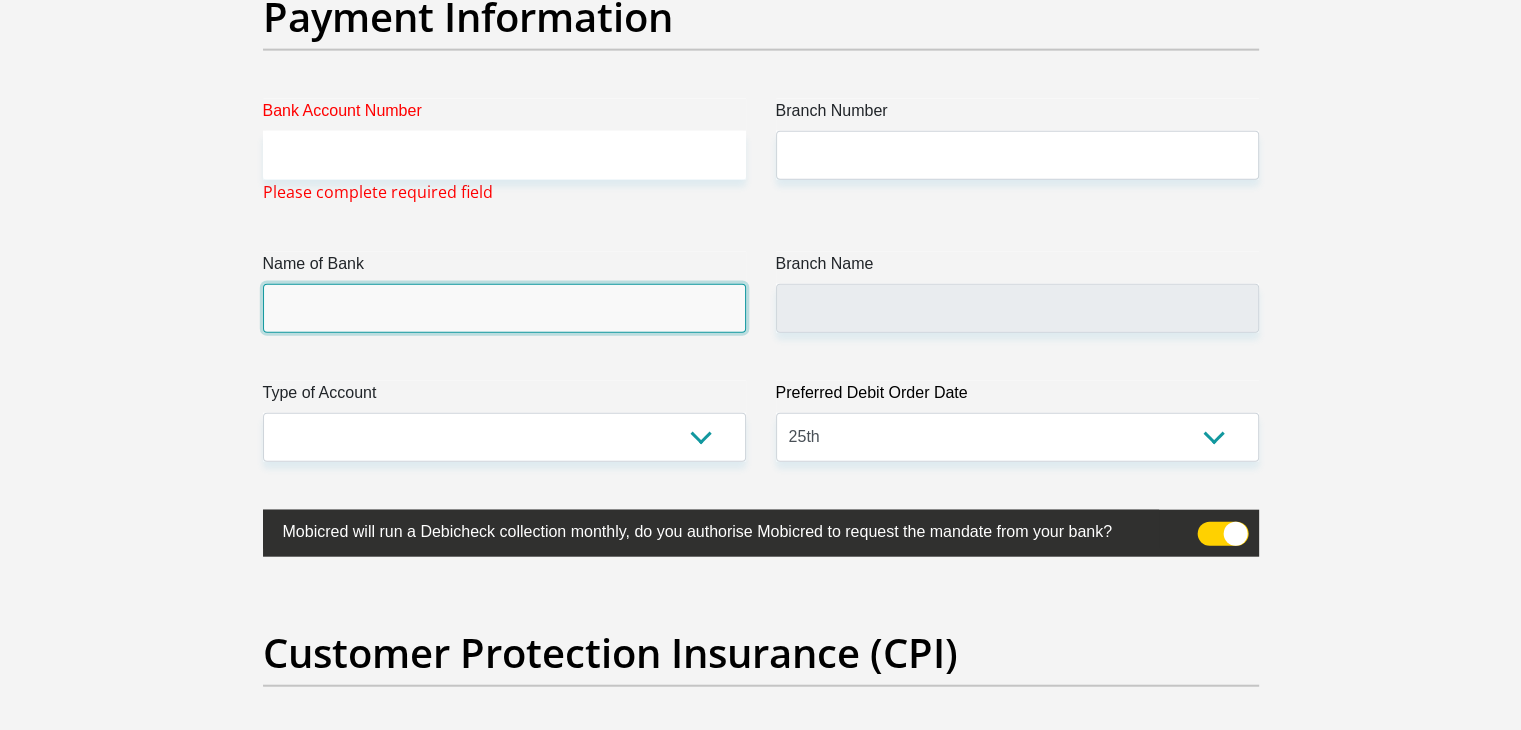 click on "Name of Bank" at bounding box center [504, 308] 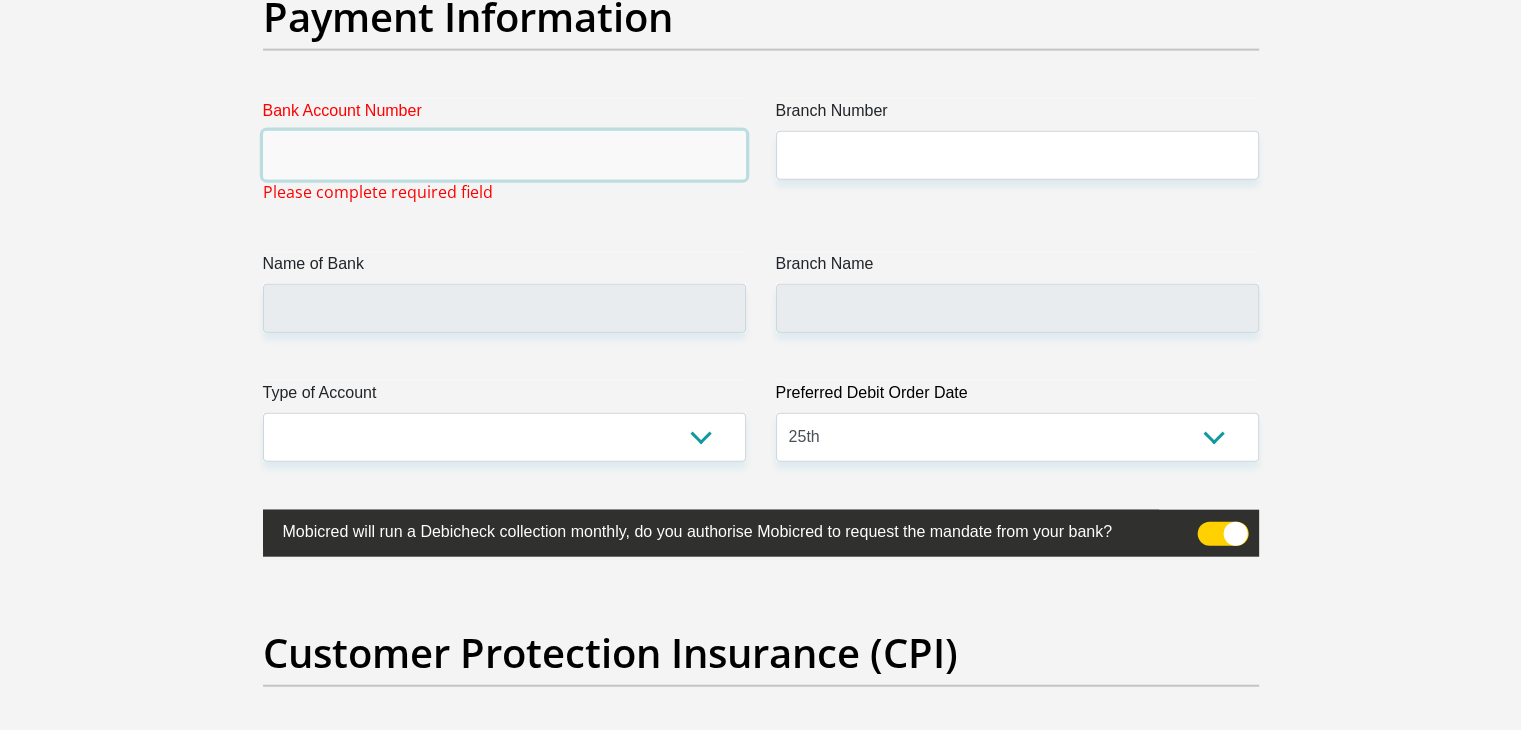 click on "Bank Account Number" at bounding box center (504, 155) 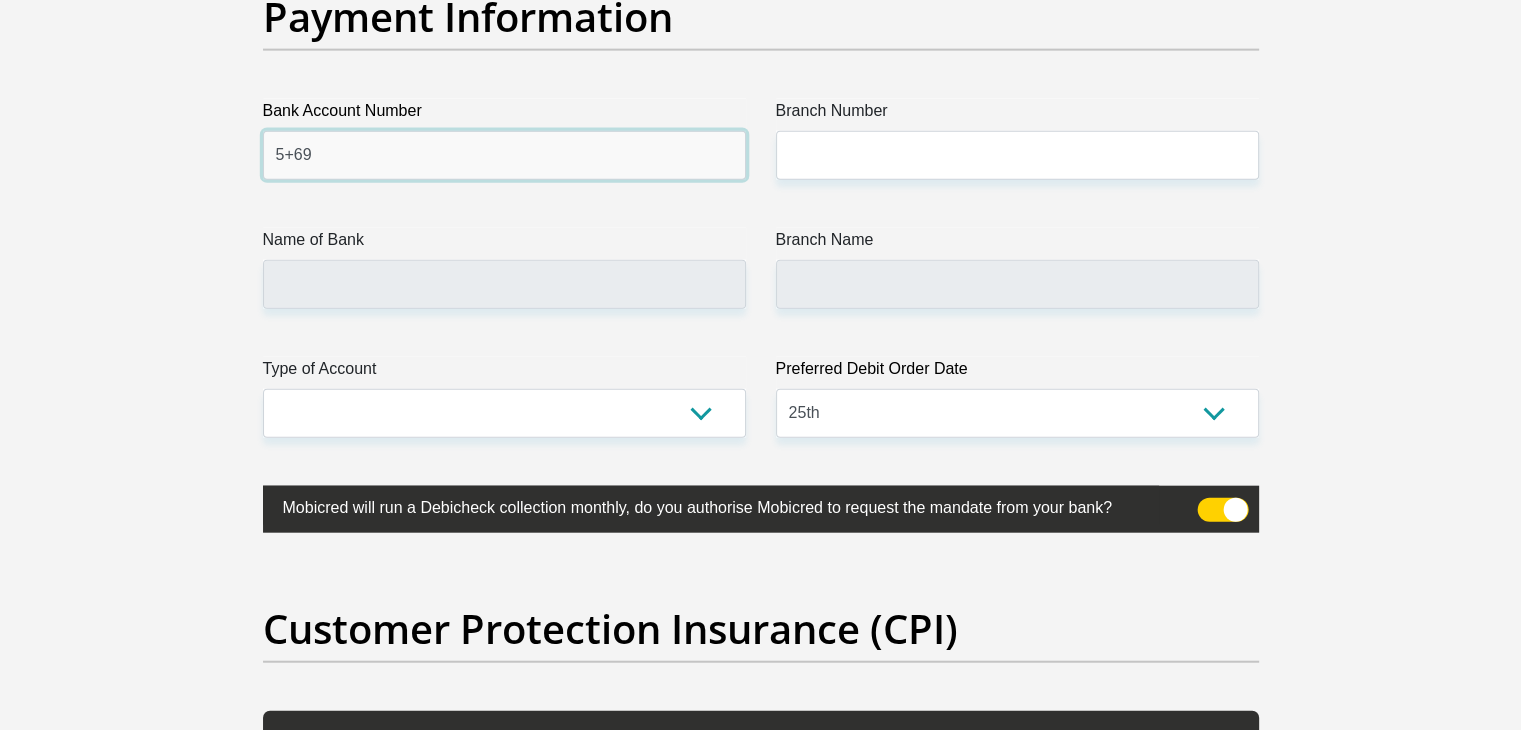 type on "5+69" 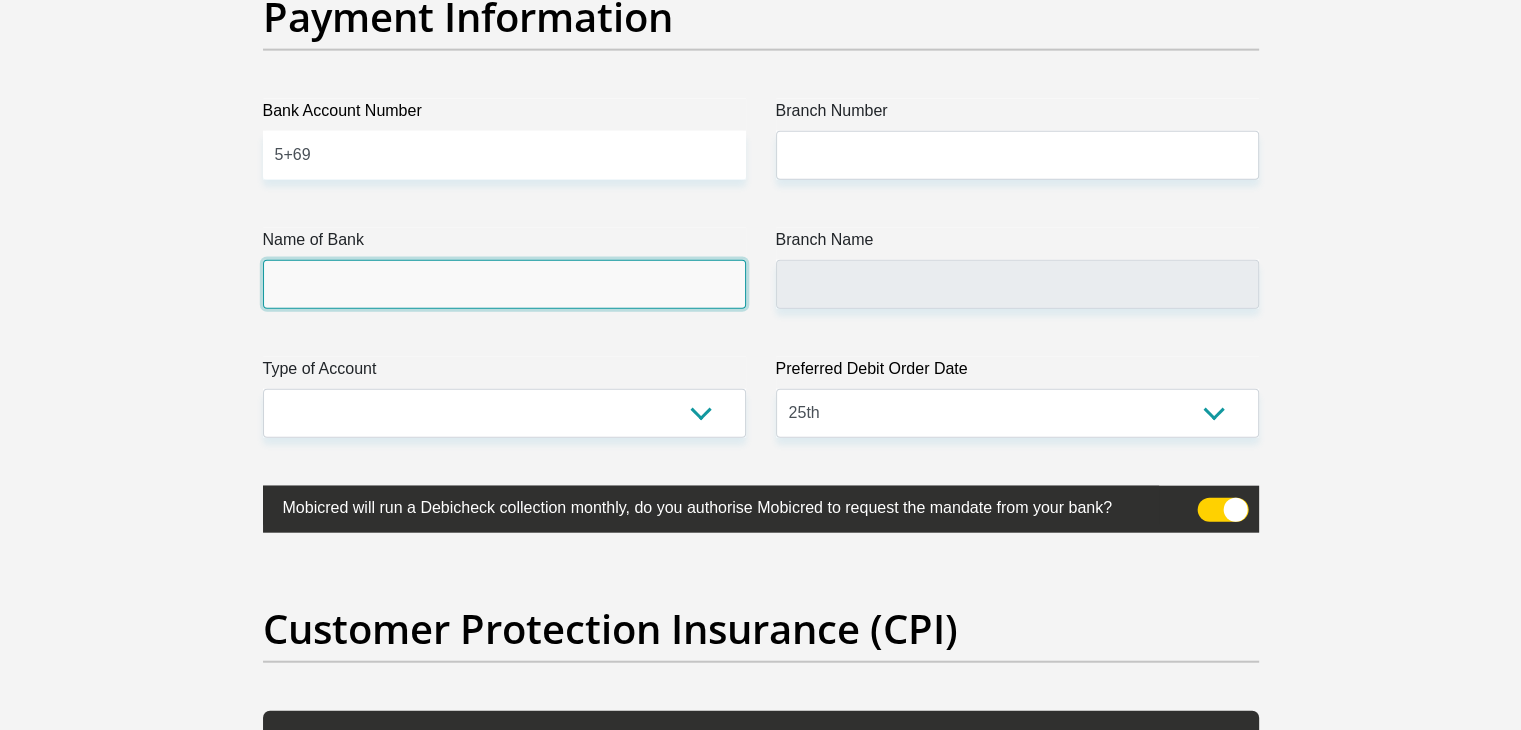 click on "Name of Bank" at bounding box center (504, 284) 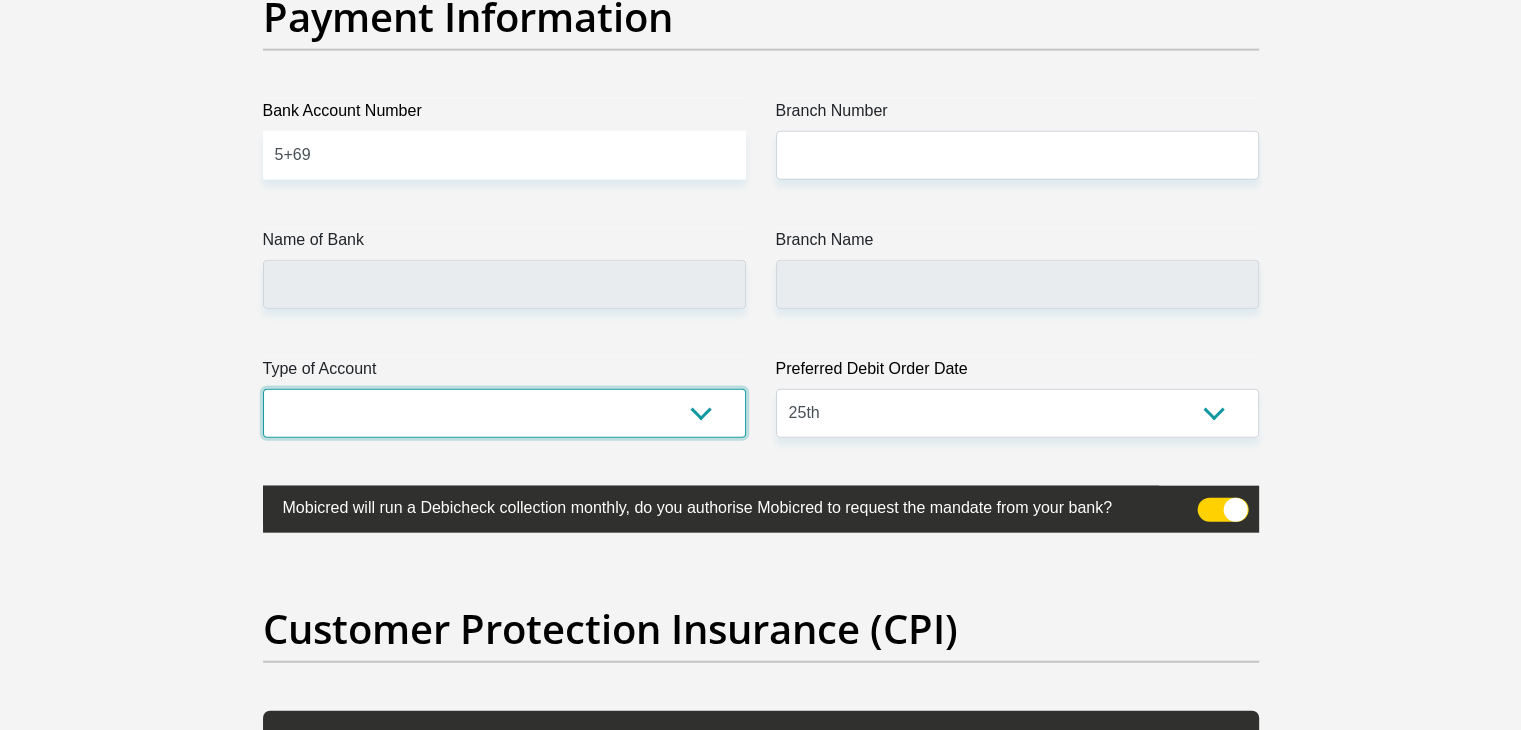 click on "Cheque
Savings" at bounding box center (504, 413) 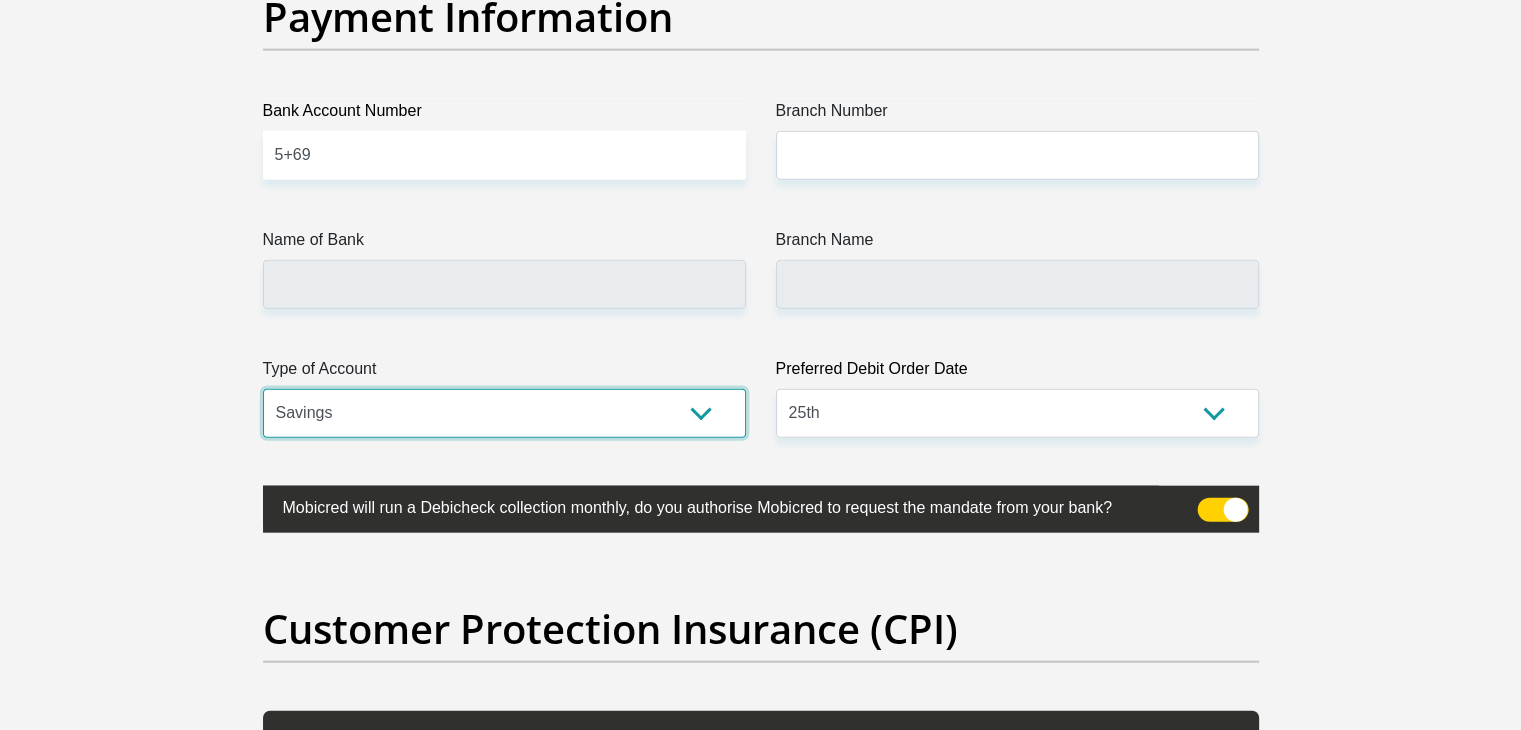 click on "Cheque
Savings" at bounding box center (504, 413) 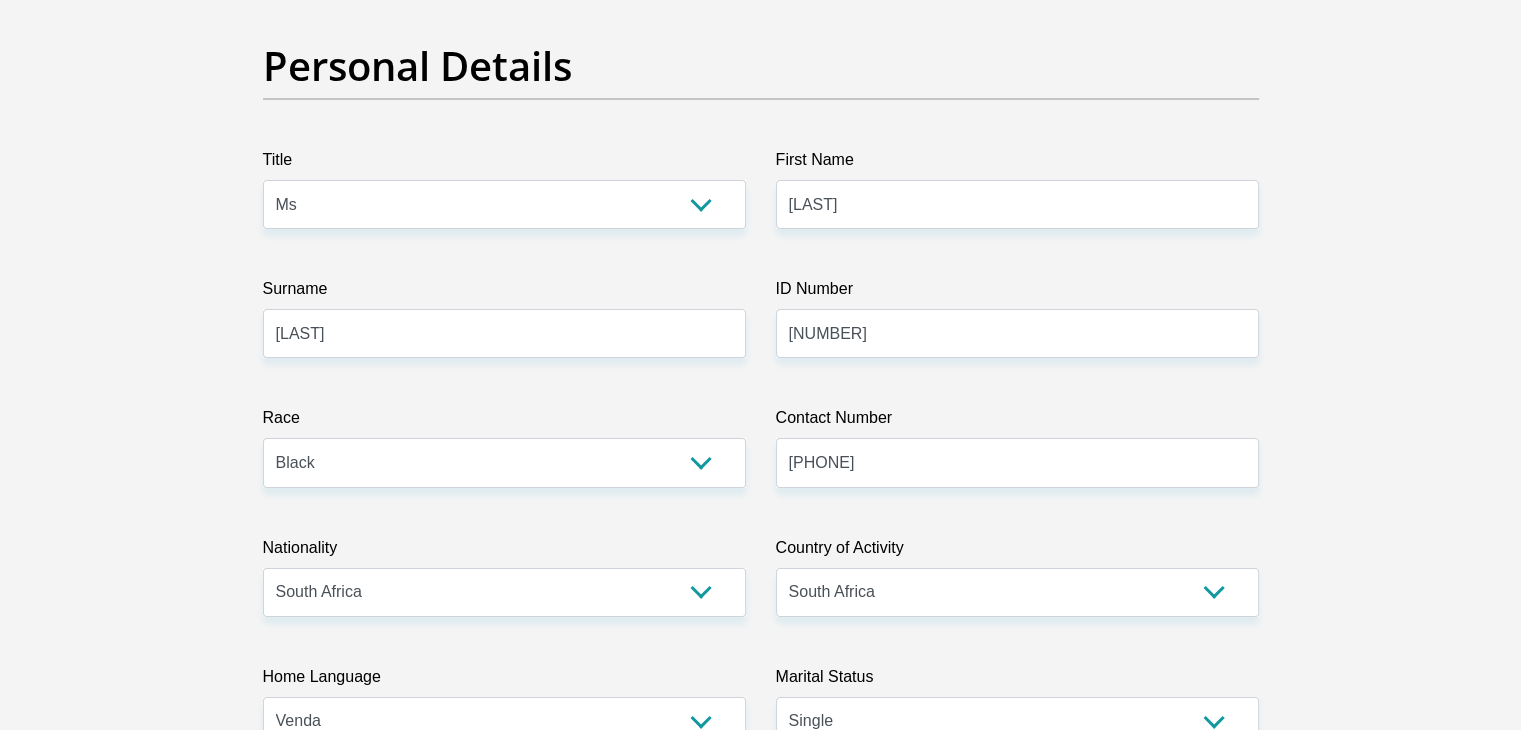 scroll, scrollTop: 0, scrollLeft: 0, axis: both 